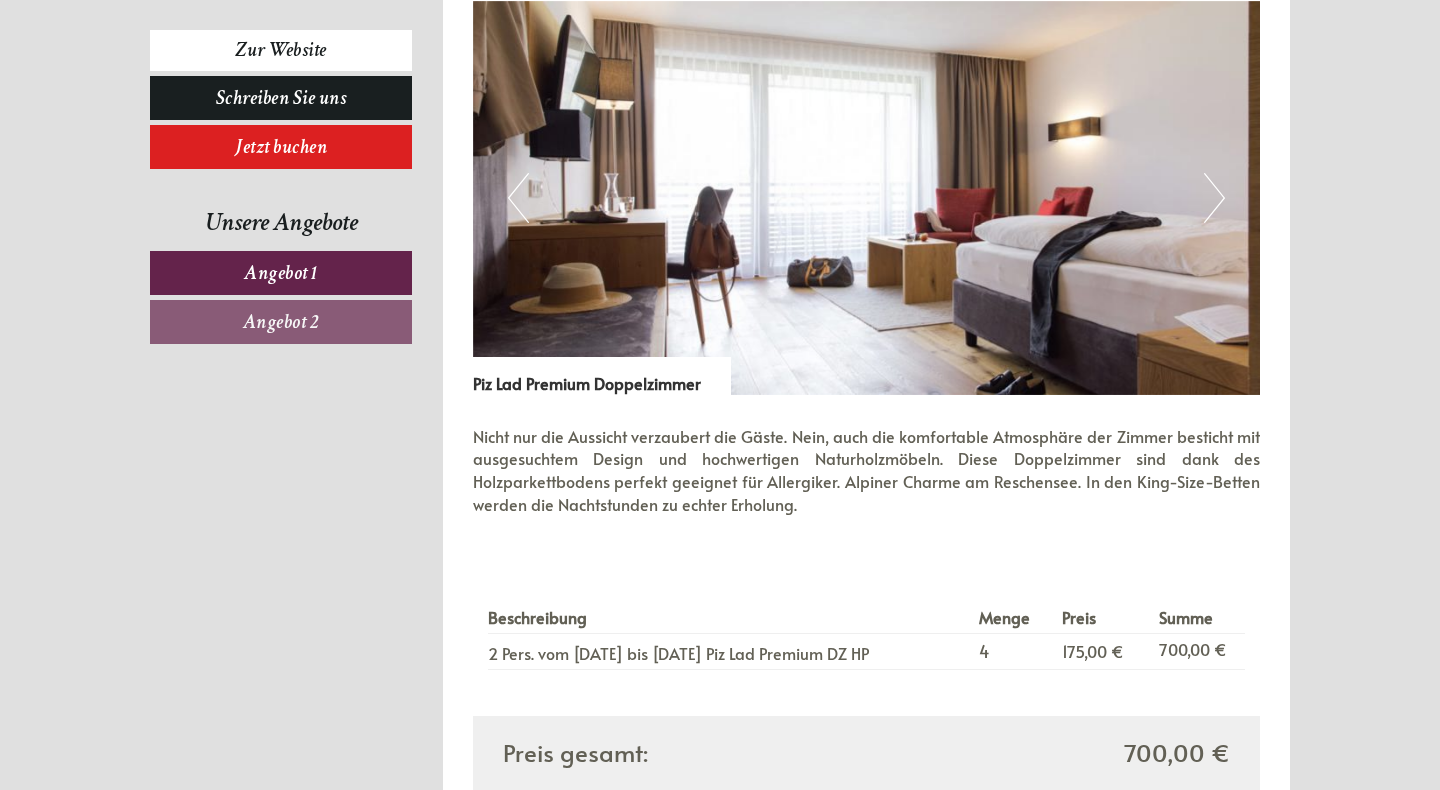 scroll, scrollTop: 1424, scrollLeft: 0, axis: vertical 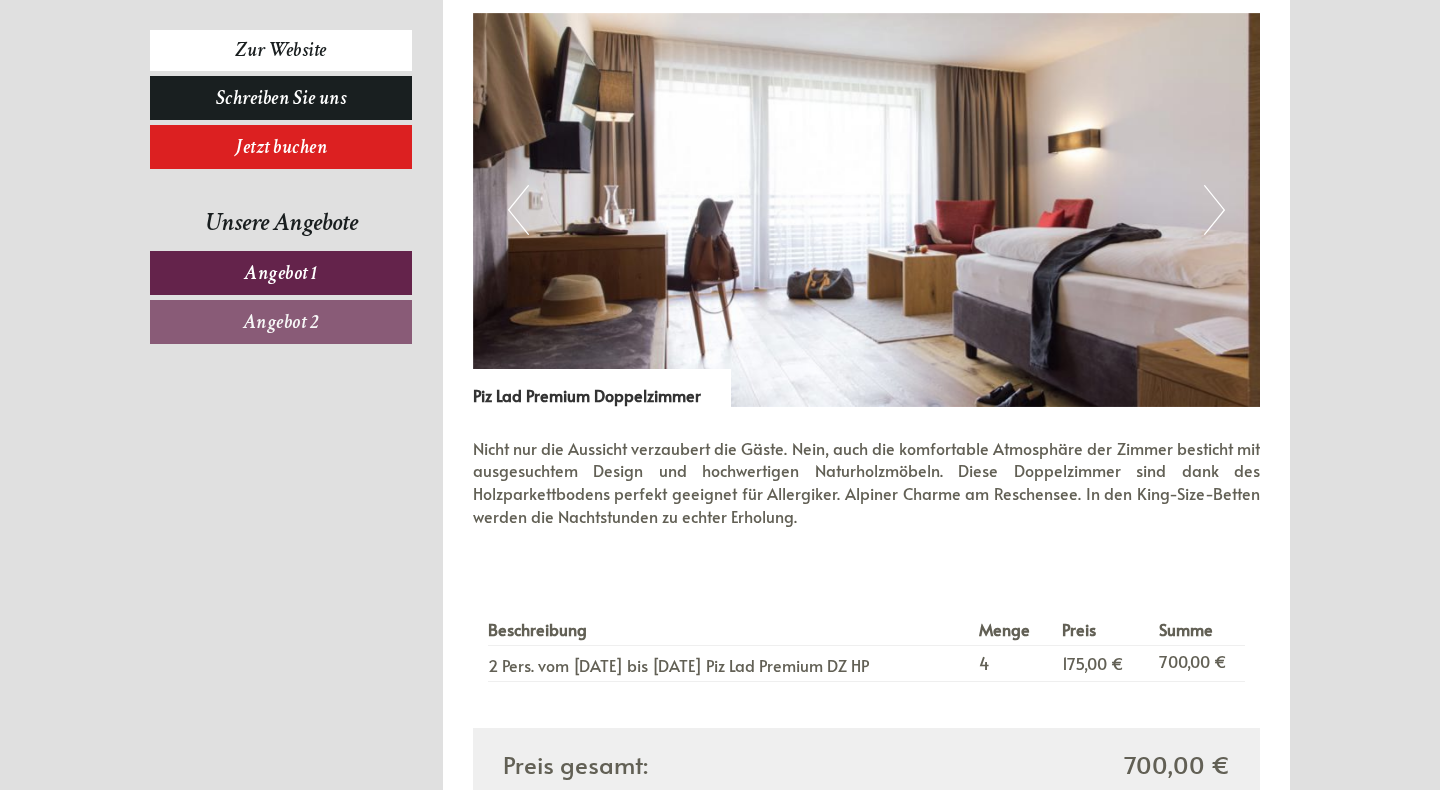 click on "Next" at bounding box center [1214, 210] 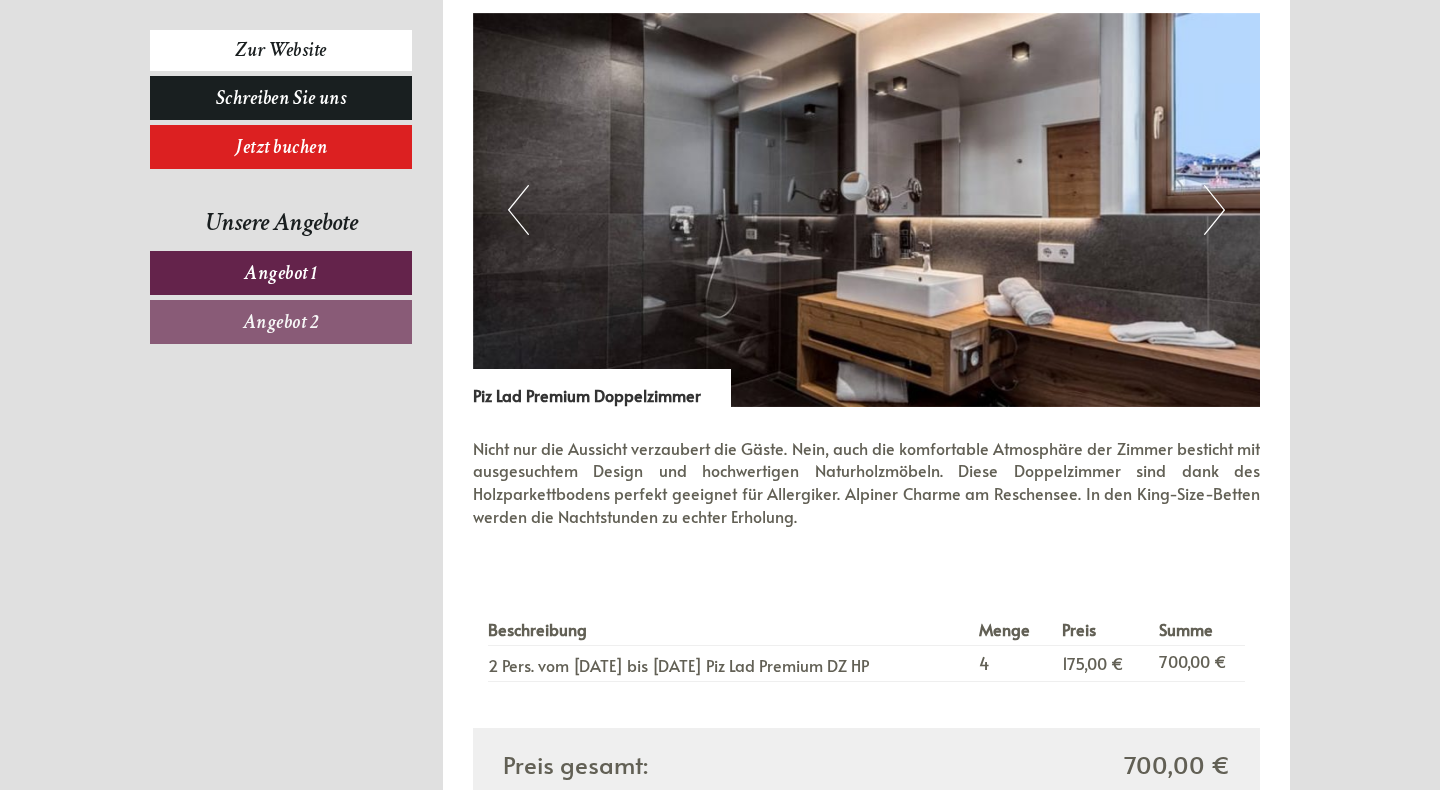 click on "Next" at bounding box center (1214, 210) 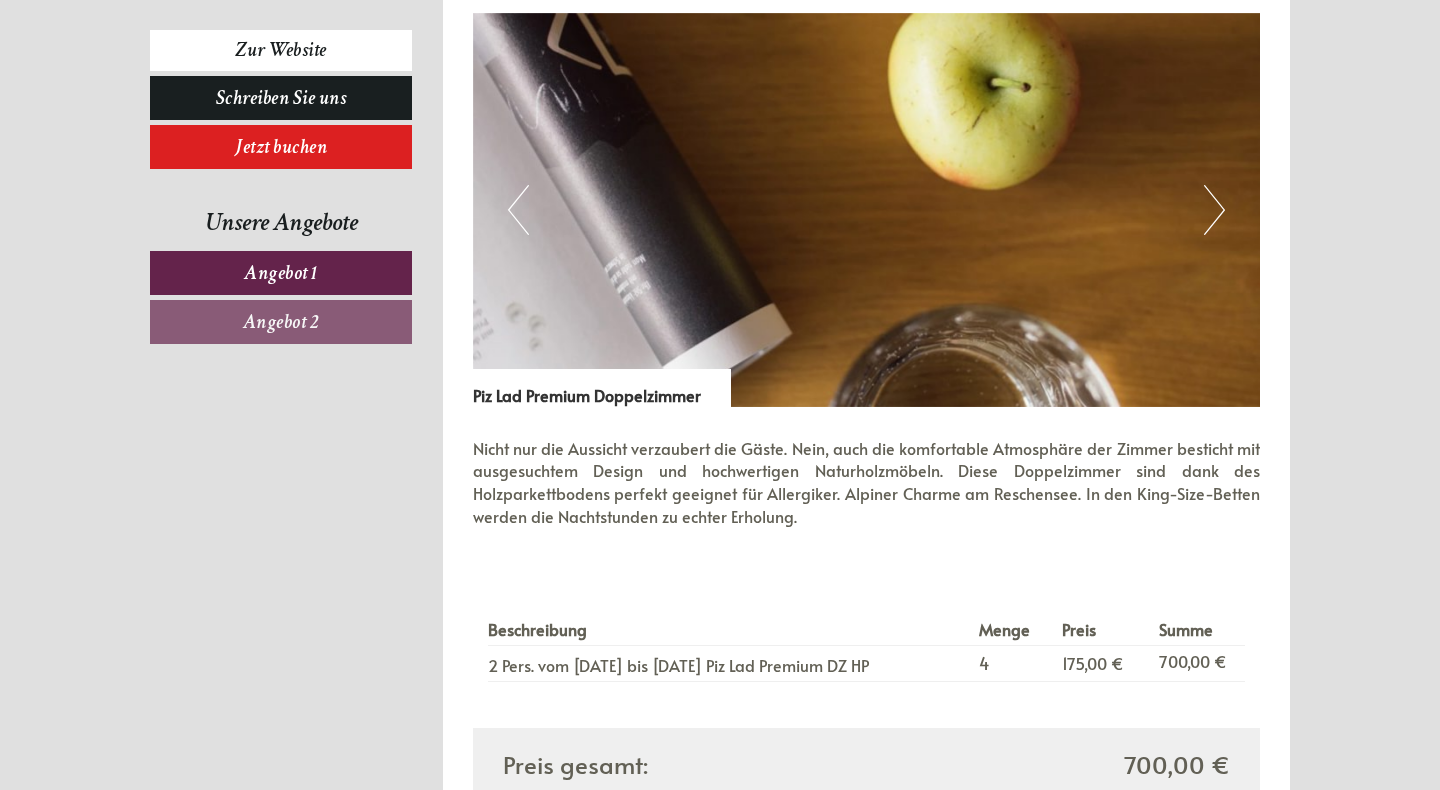 click on "Next" at bounding box center (1214, 210) 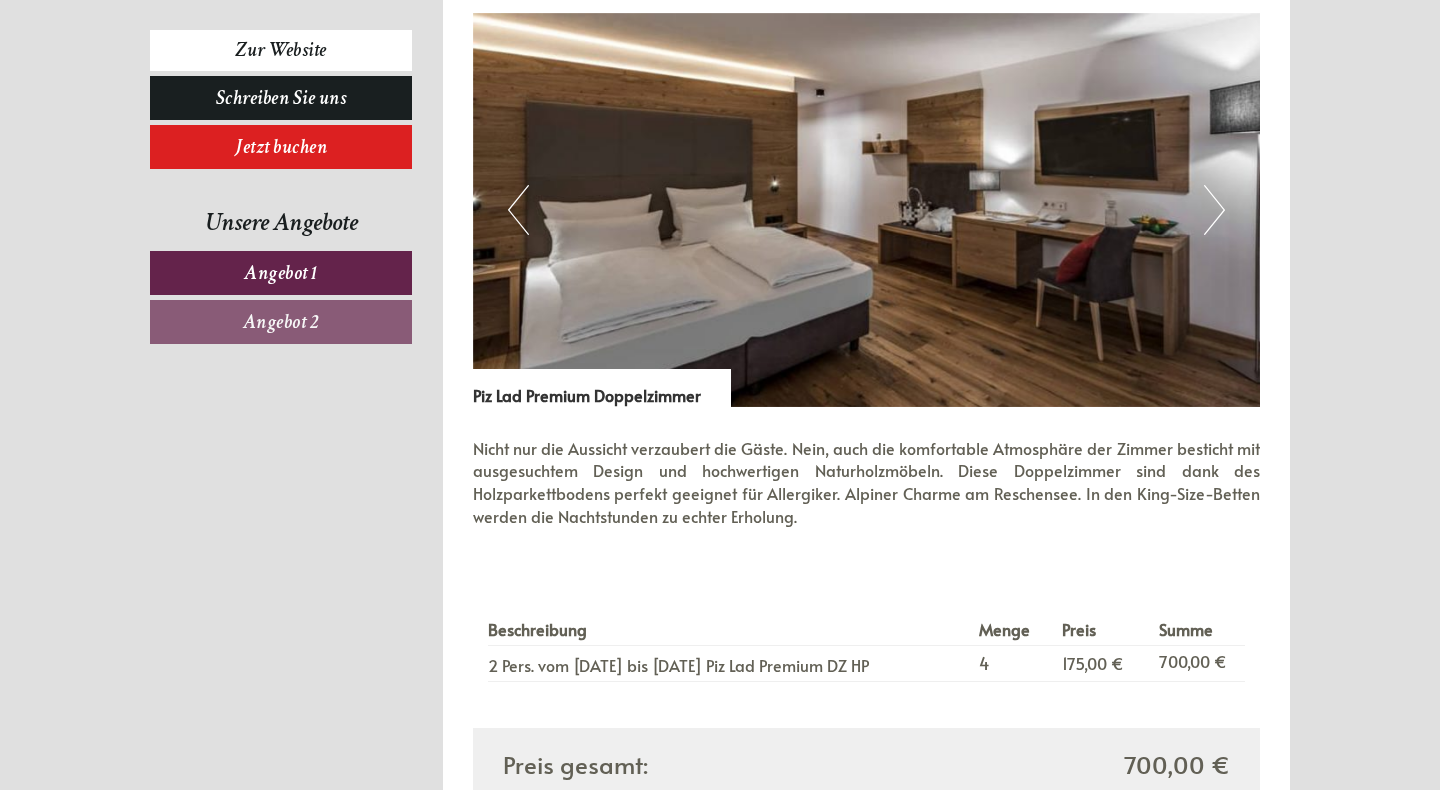 click on "Next" at bounding box center [1214, 210] 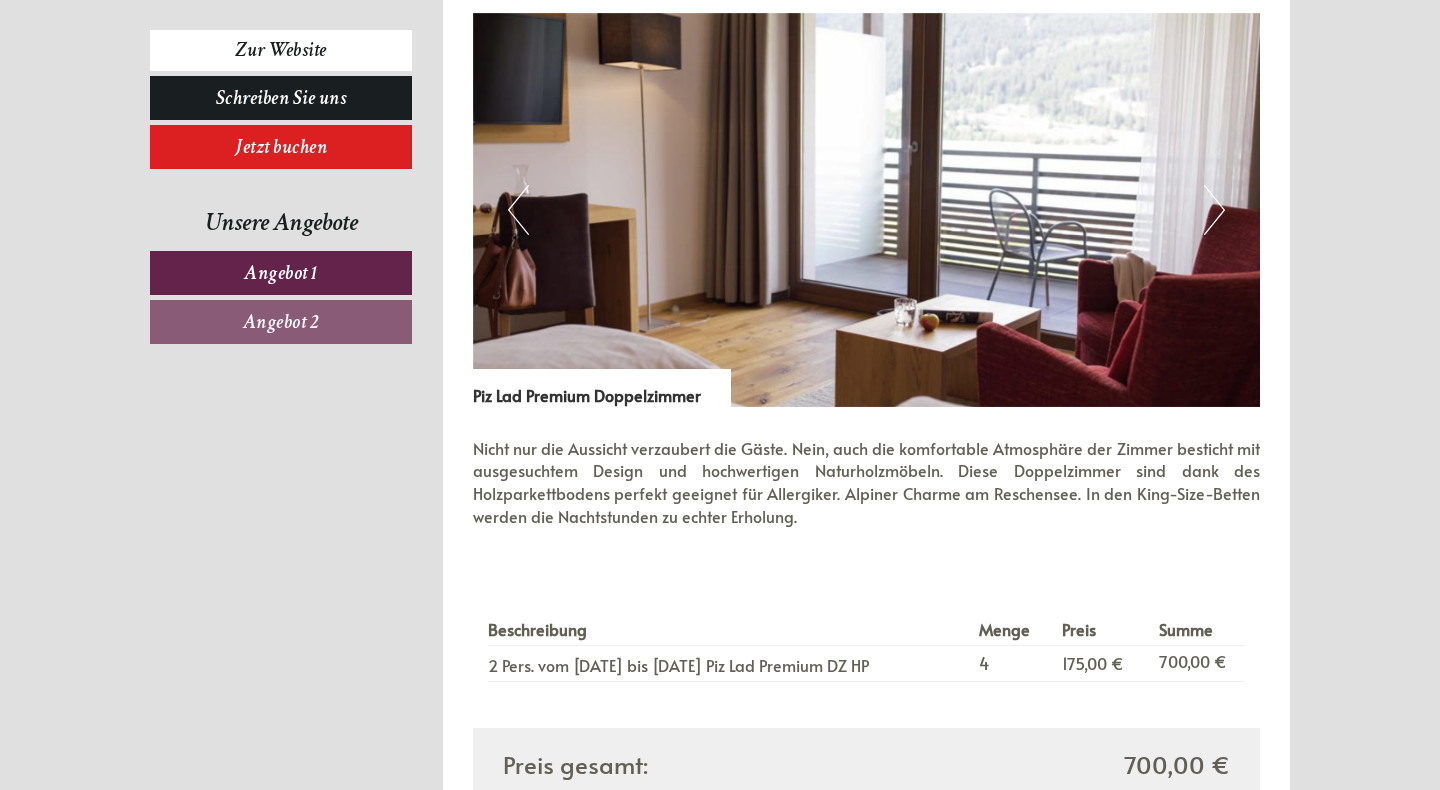 click on "Next" at bounding box center [1214, 210] 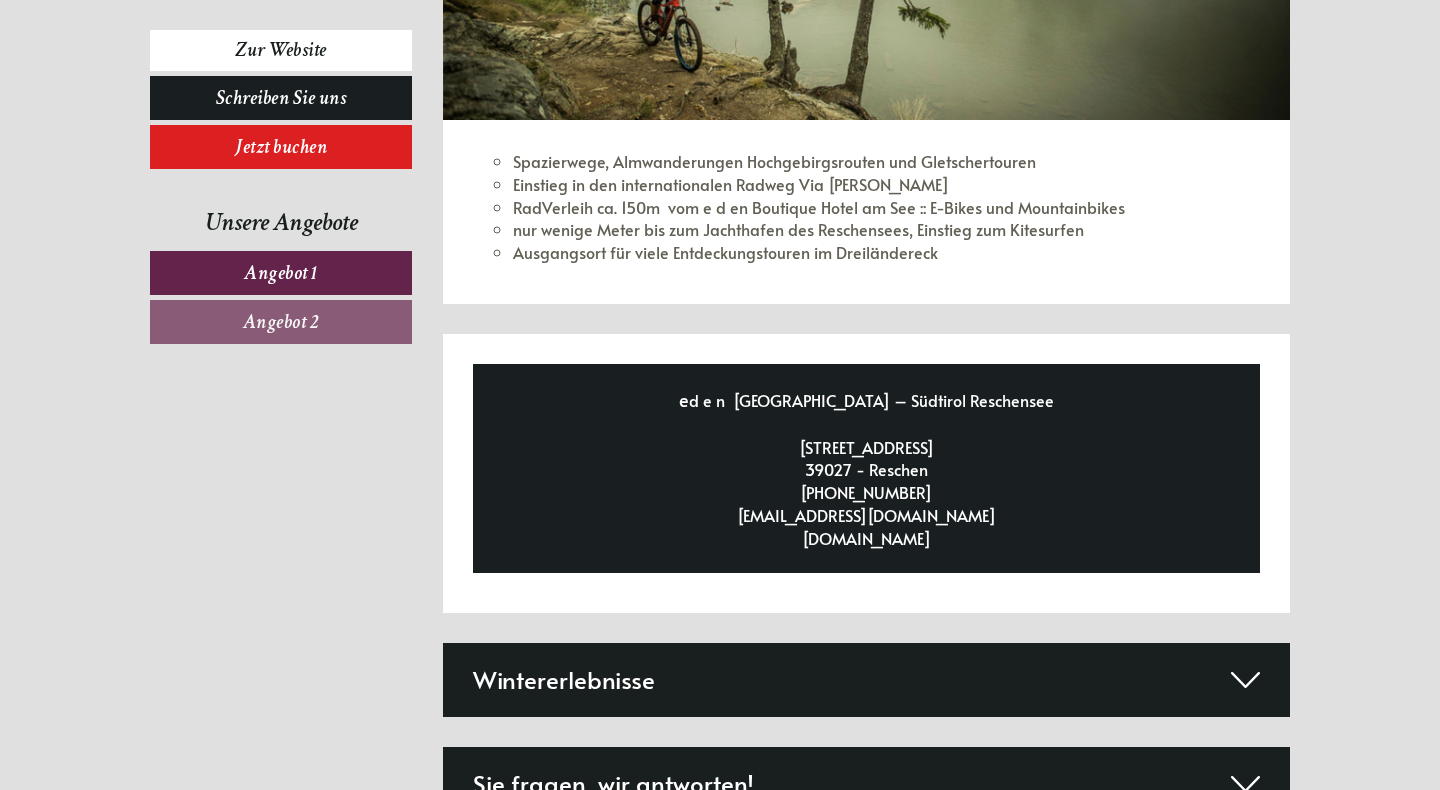 scroll, scrollTop: 7324, scrollLeft: 0, axis: vertical 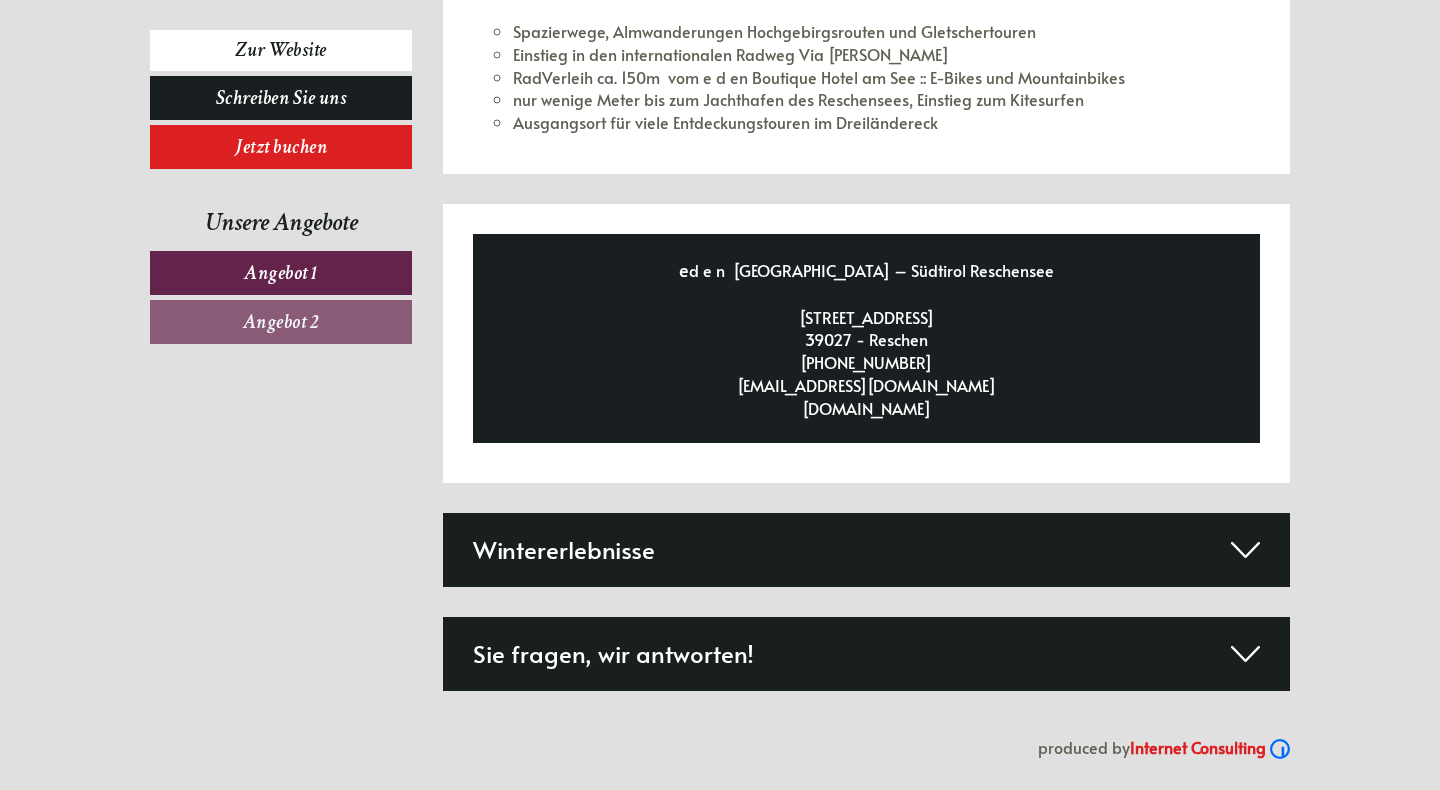 click on "Sie fragen, wir antworten!" at bounding box center [867, 654] 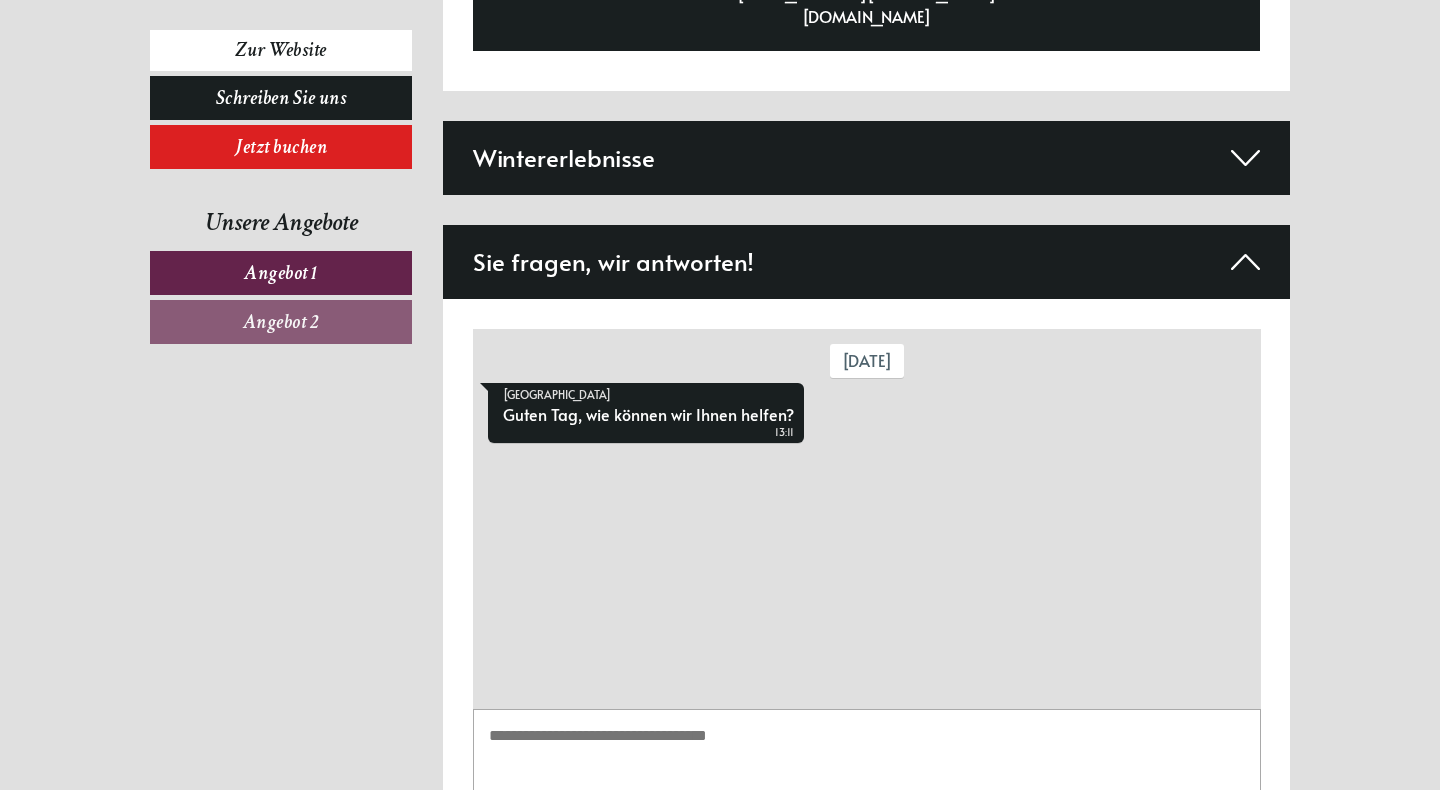 scroll, scrollTop: 7699, scrollLeft: 0, axis: vertical 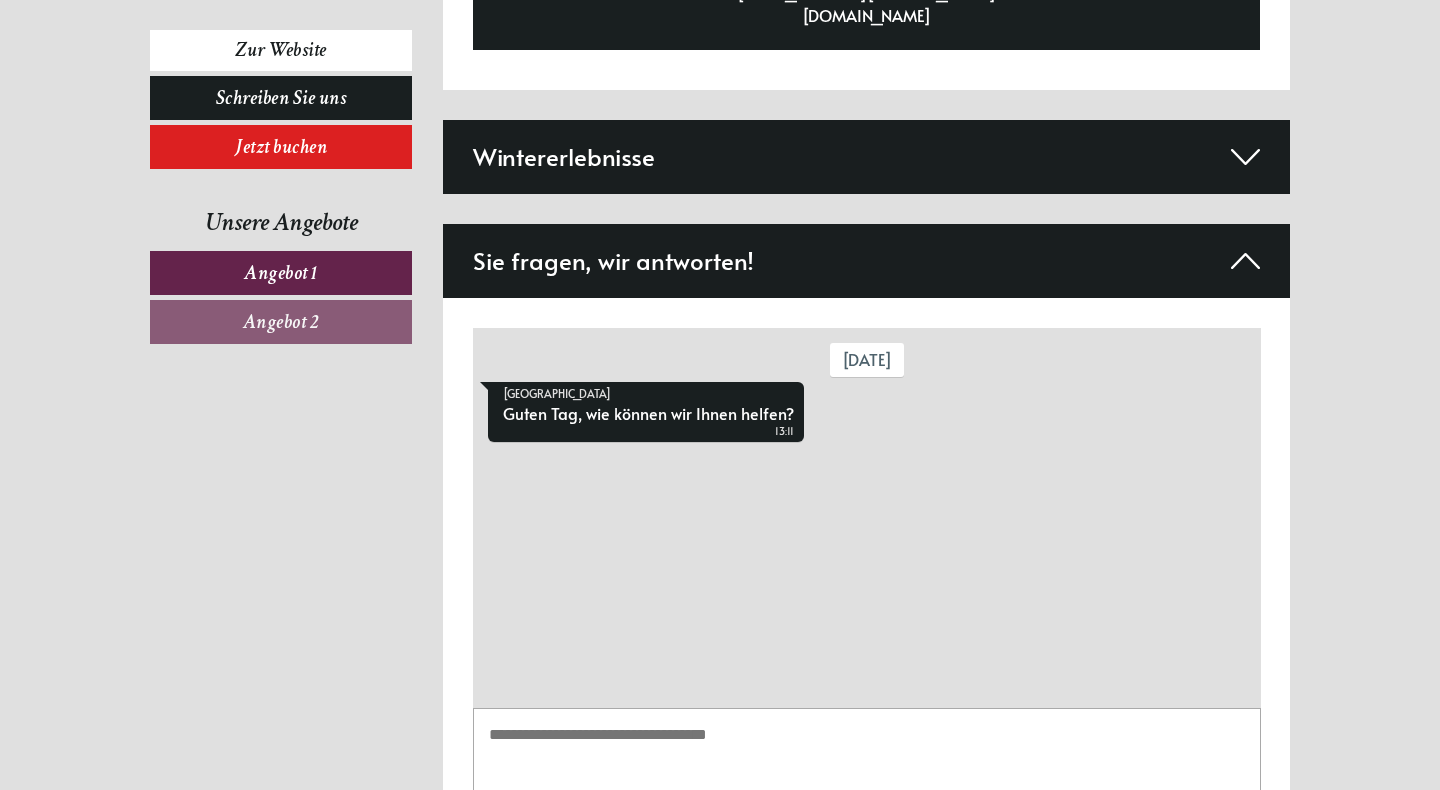 click on "Eden Boutique Hotel am See Guten Tag, wie können wir Ihnen helfen? 13:11" at bounding box center [866, 415] 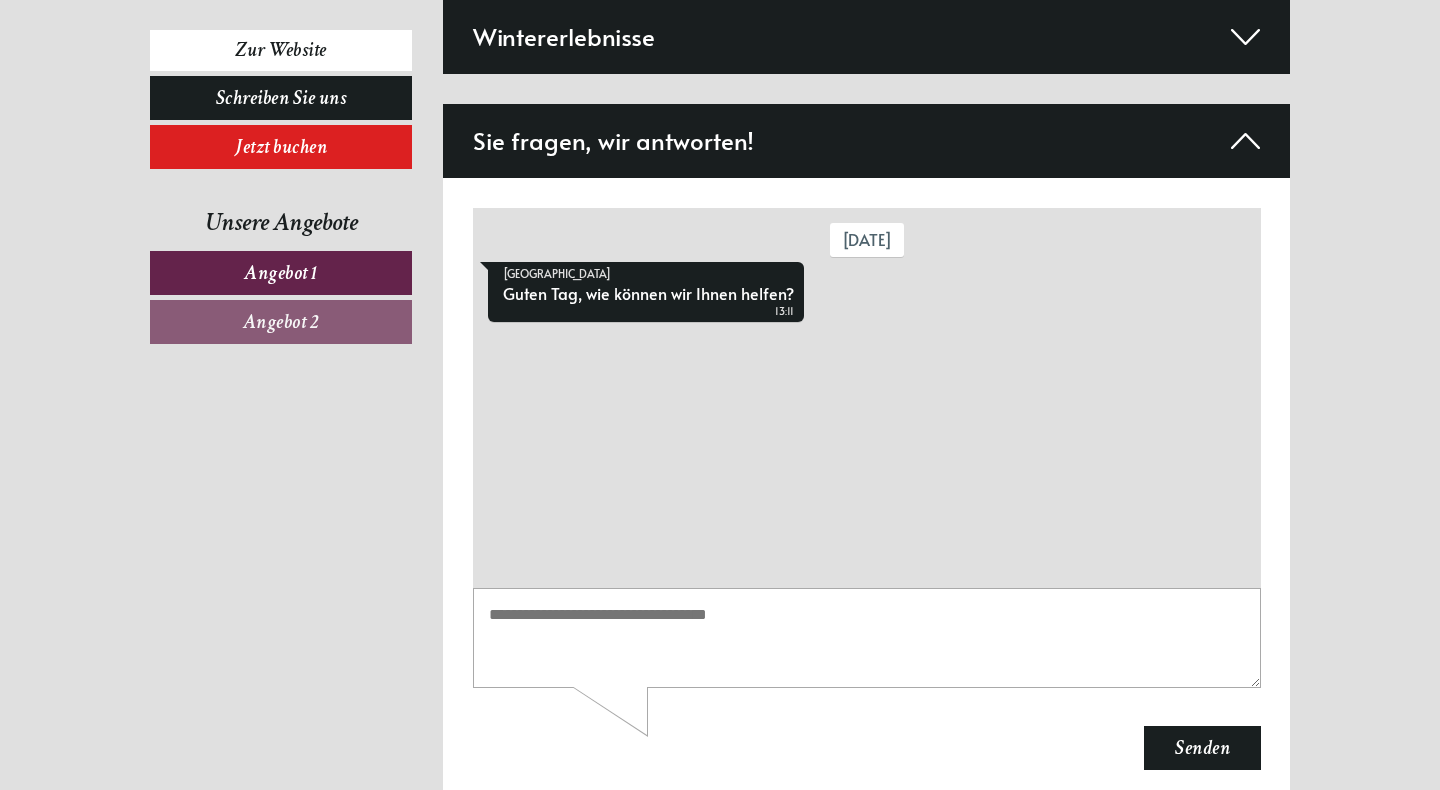 scroll, scrollTop: 7859, scrollLeft: 0, axis: vertical 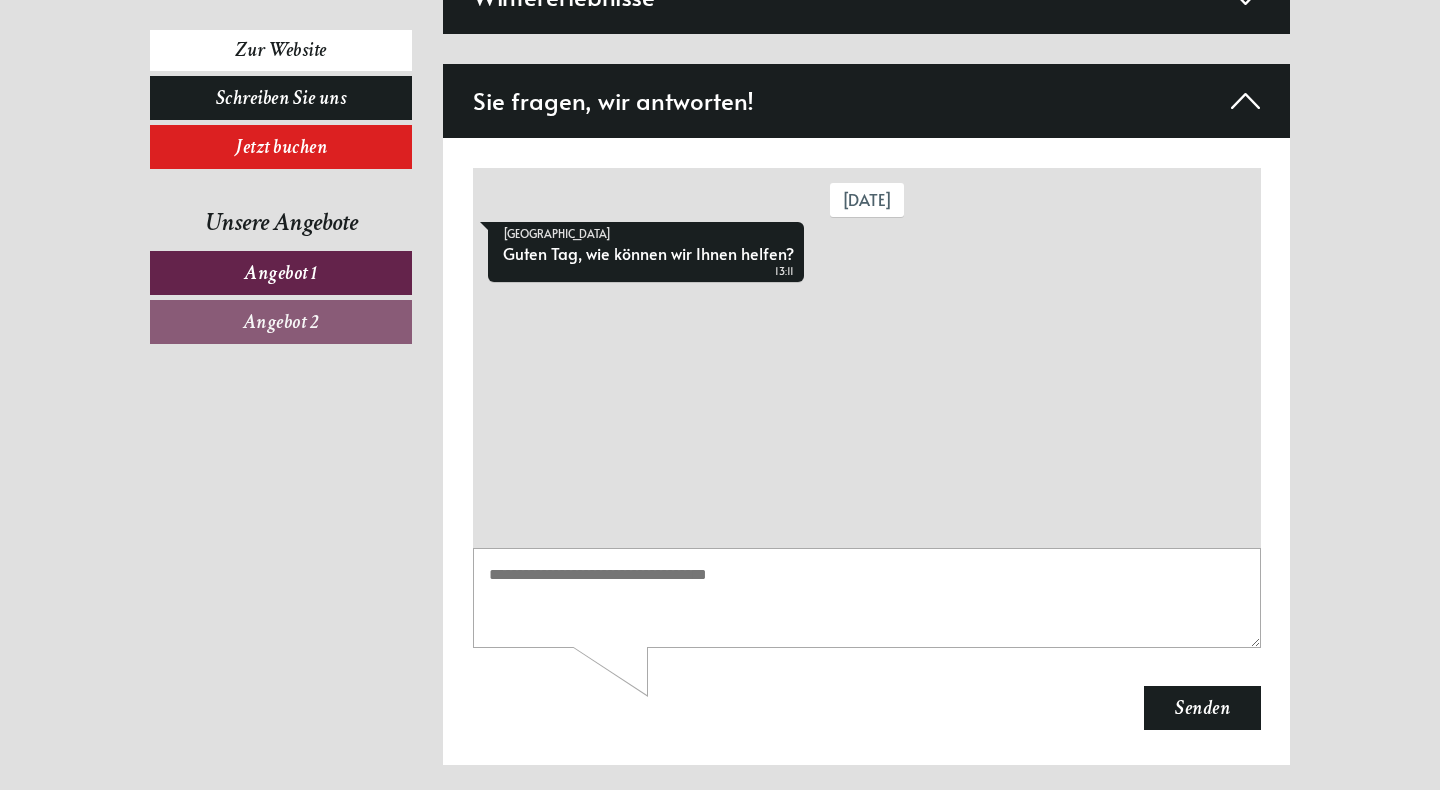 click at bounding box center (866, 598) 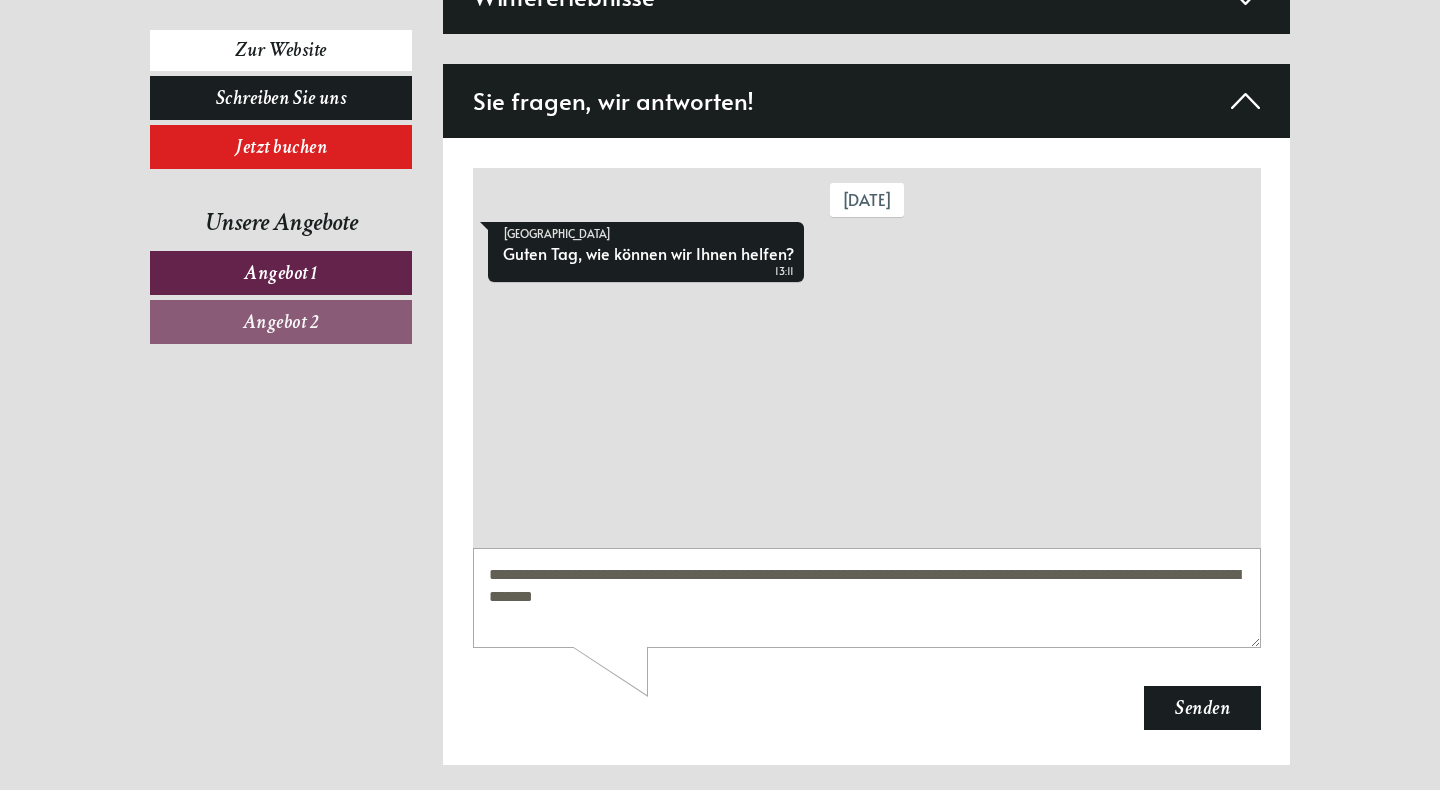 click on "**********" at bounding box center (866, 598) 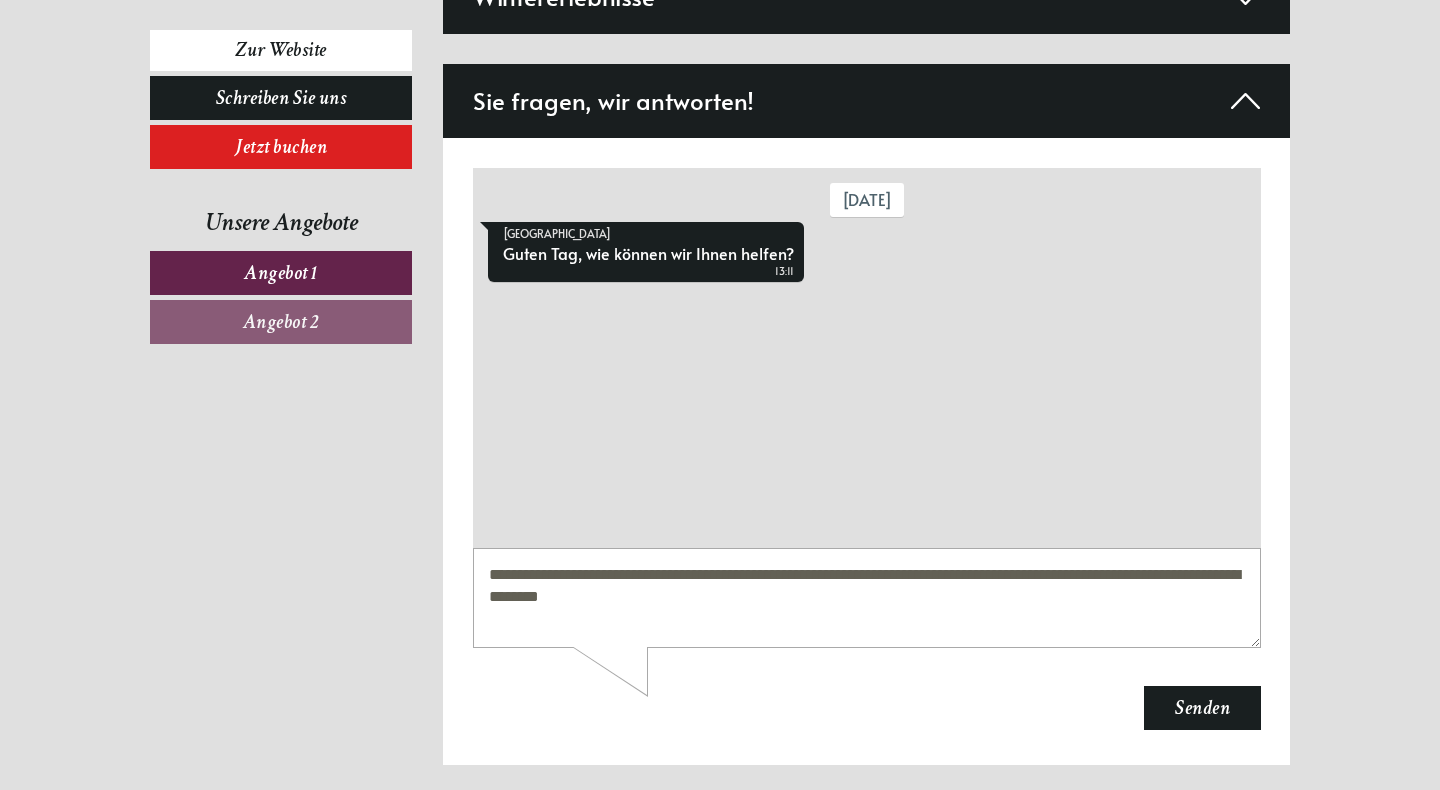 click on "**********" at bounding box center (866, 598) 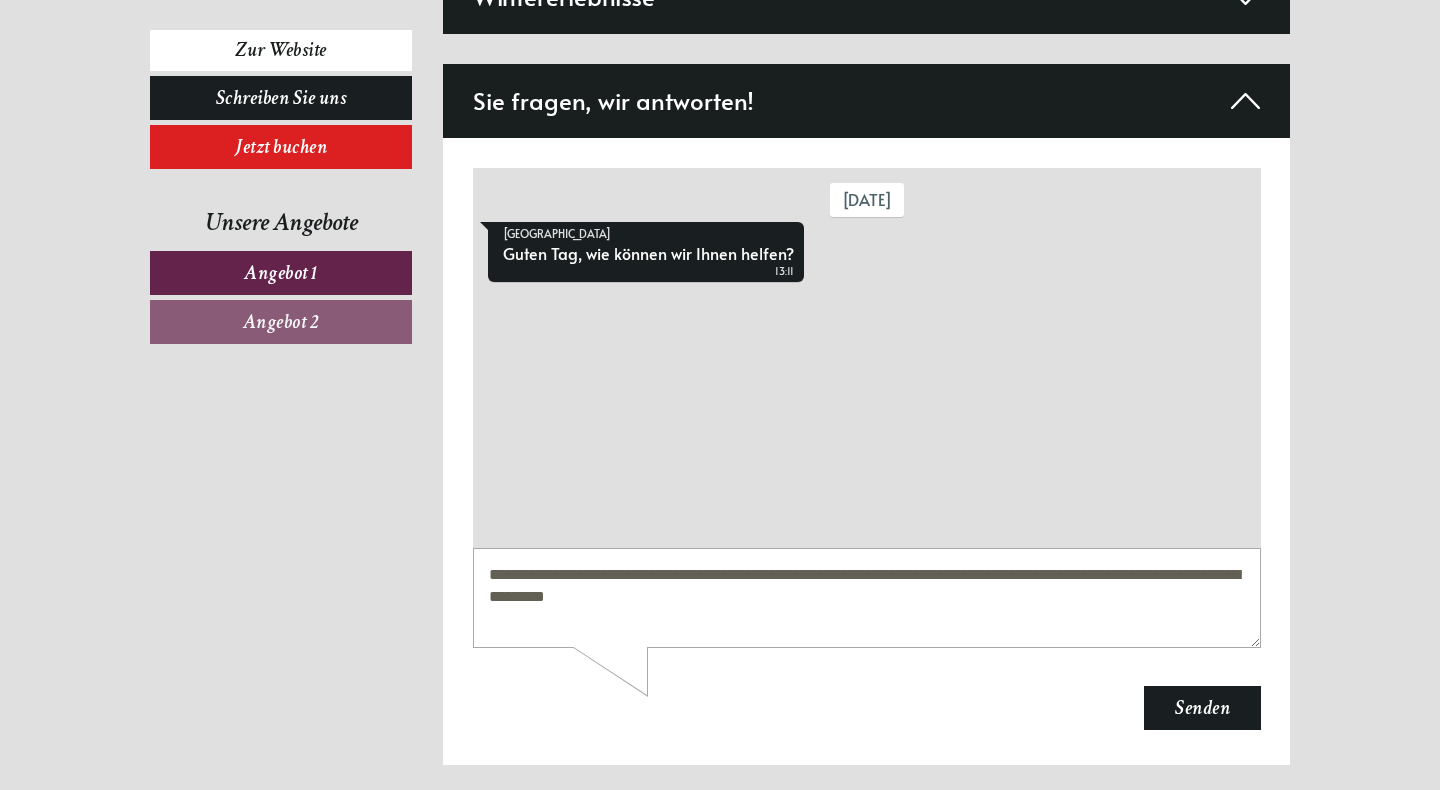 click on "**********" at bounding box center (866, 598) 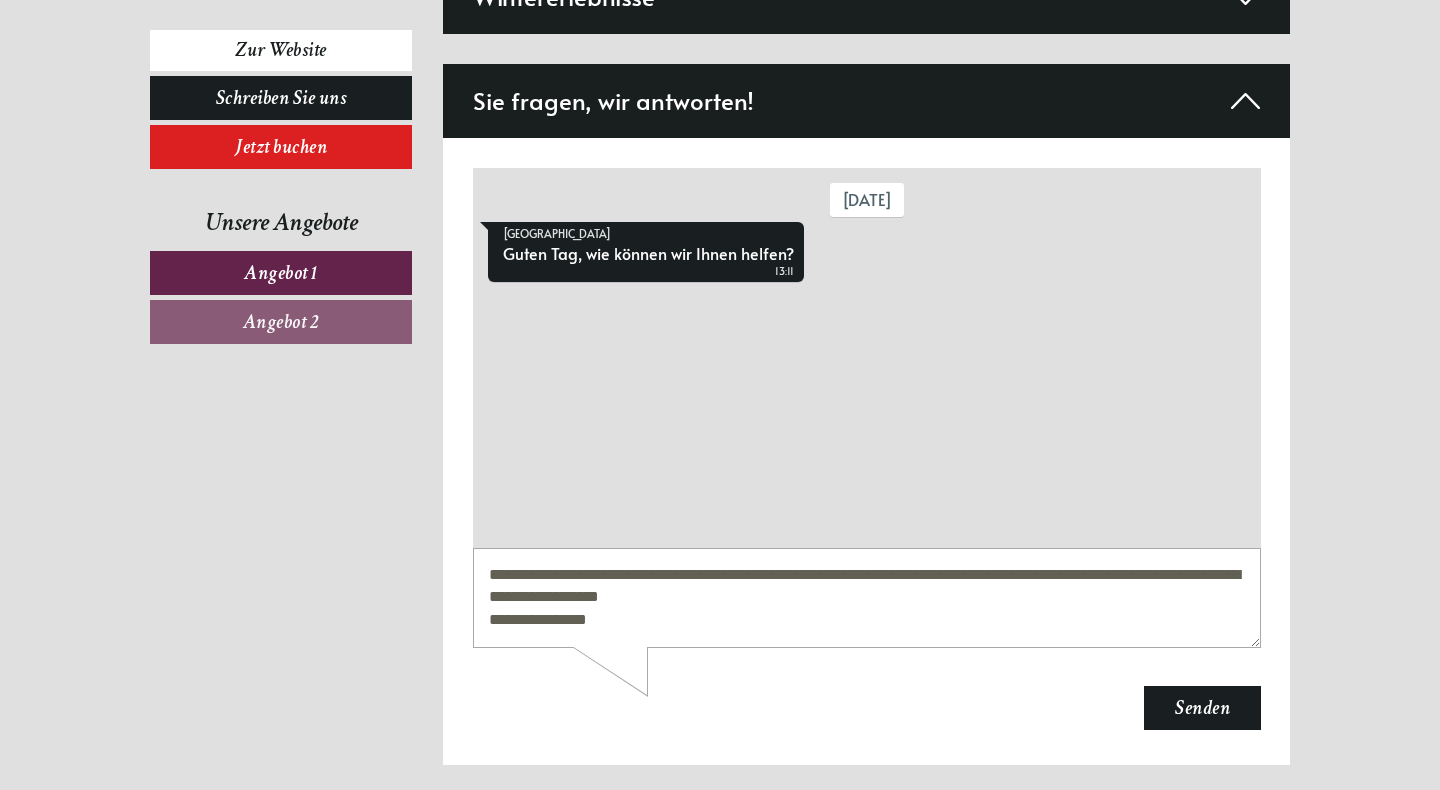 scroll, scrollTop: 8, scrollLeft: 0, axis: vertical 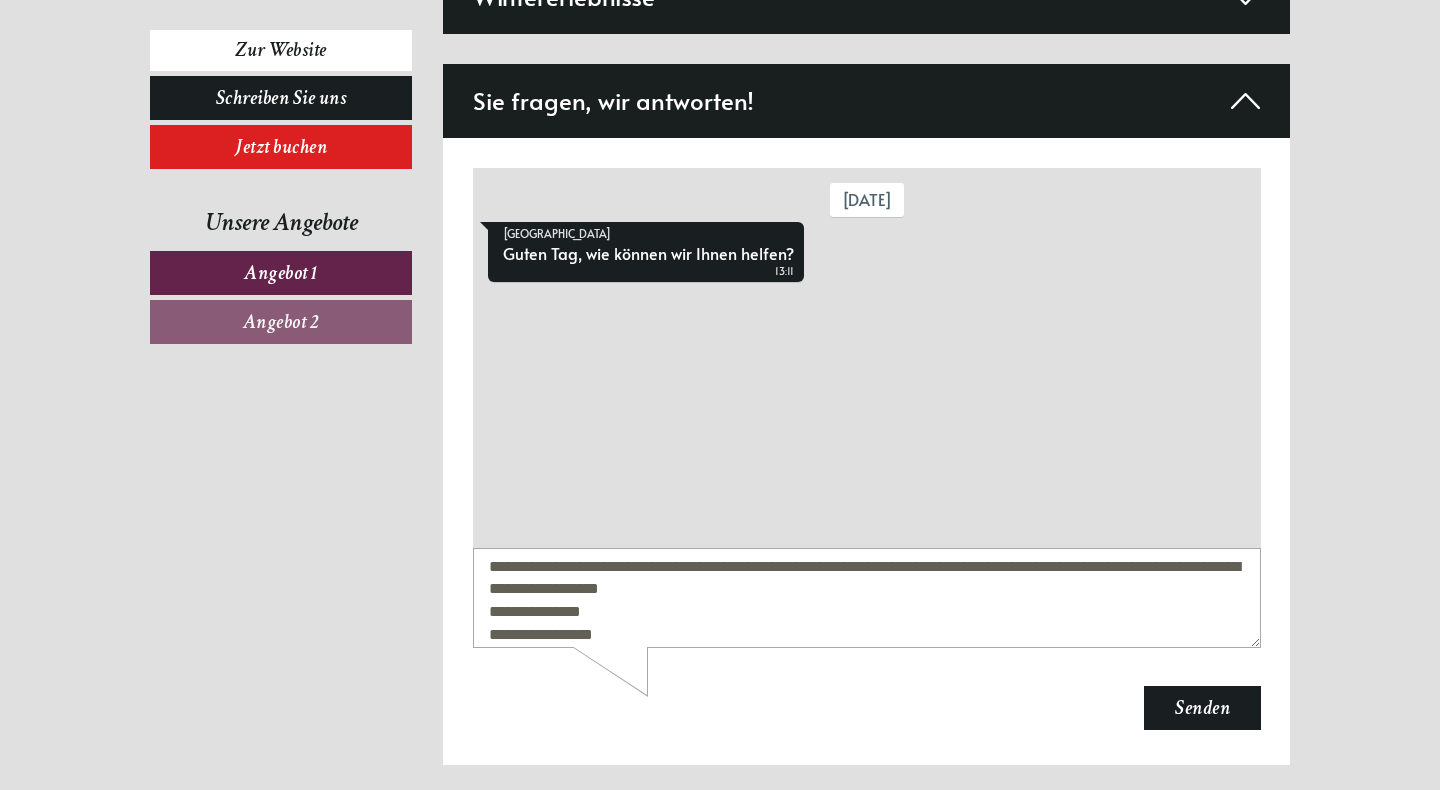 type on "**********" 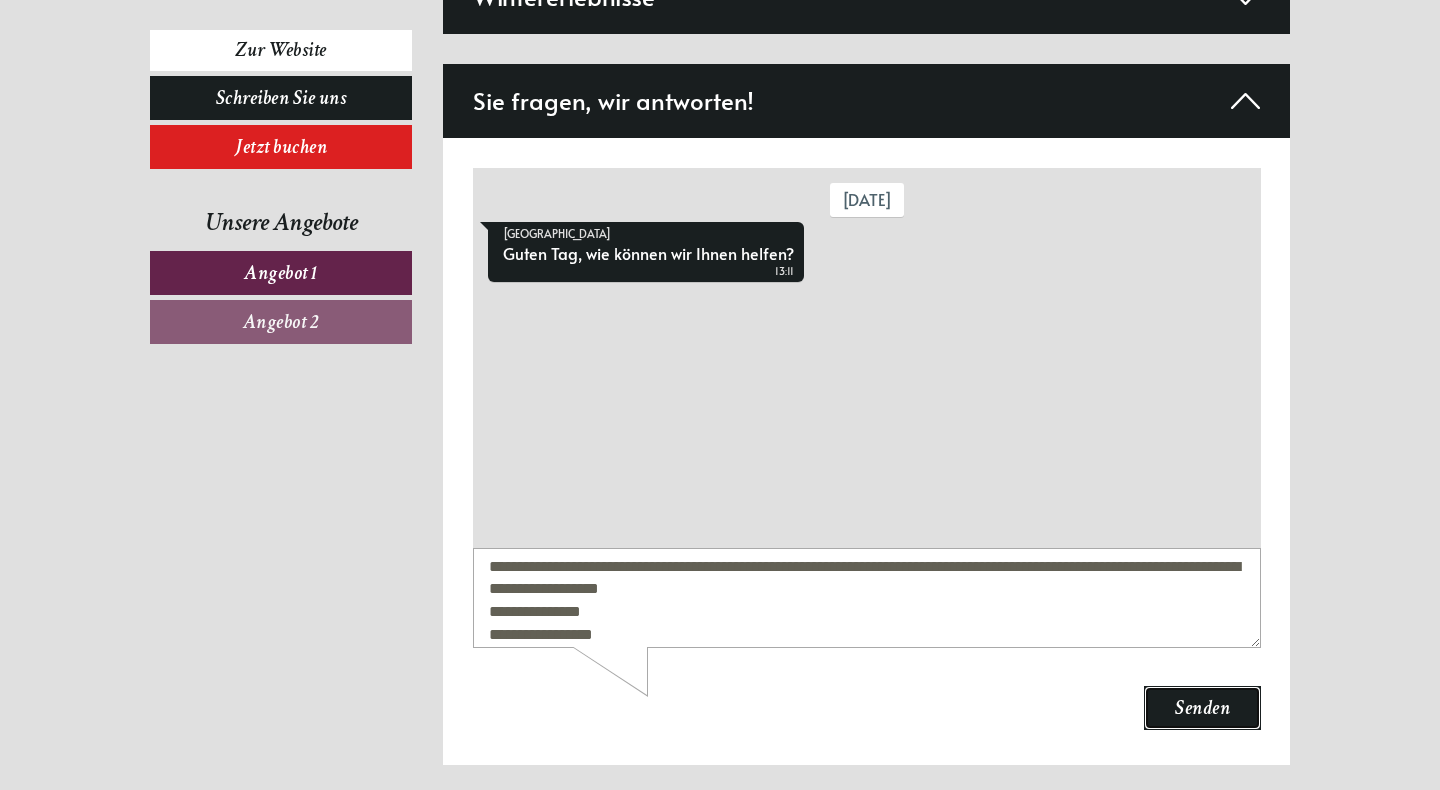 click on "Senden" at bounding box center [1201, 708] 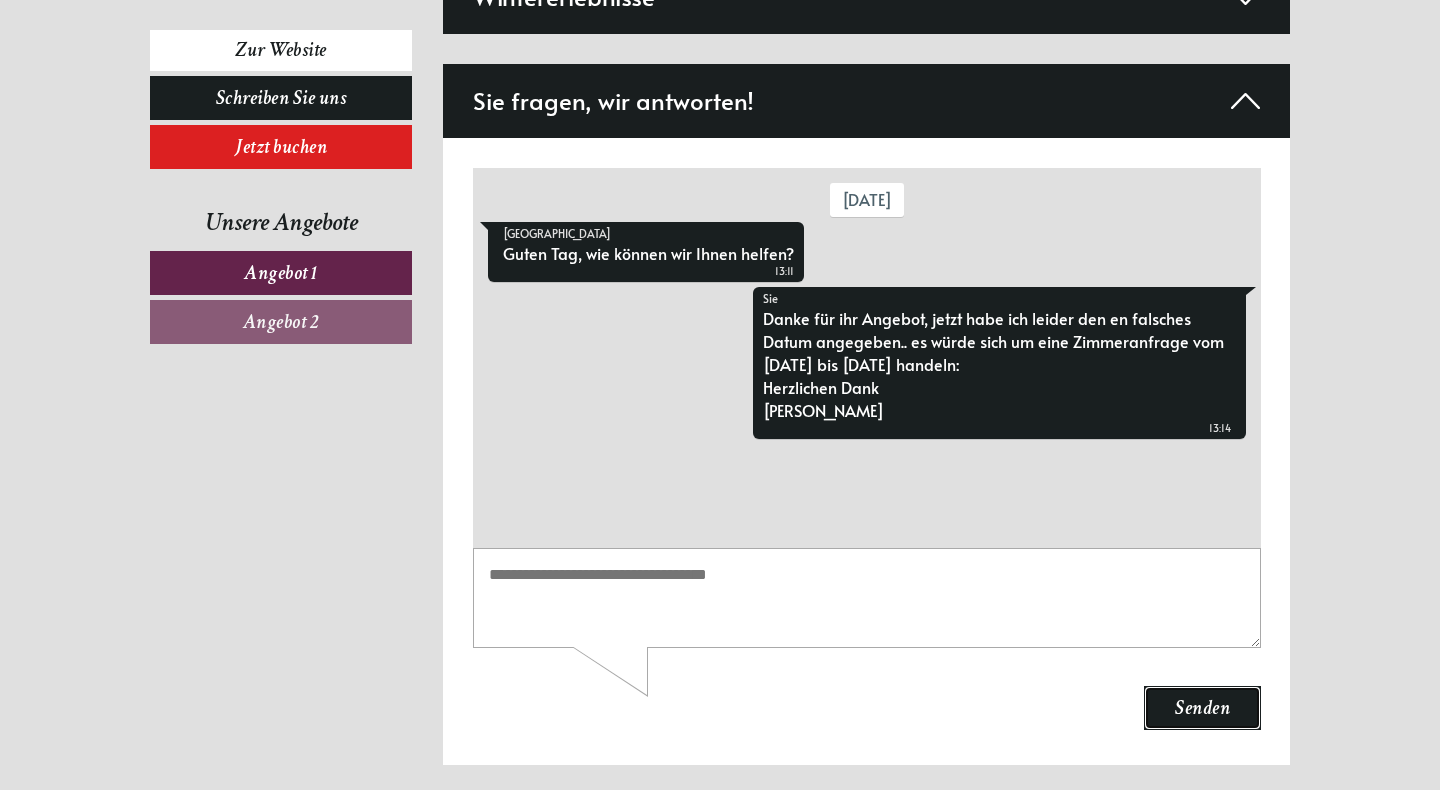 scroll, scrollTop: 0, scrollLeft: 0, axis: both 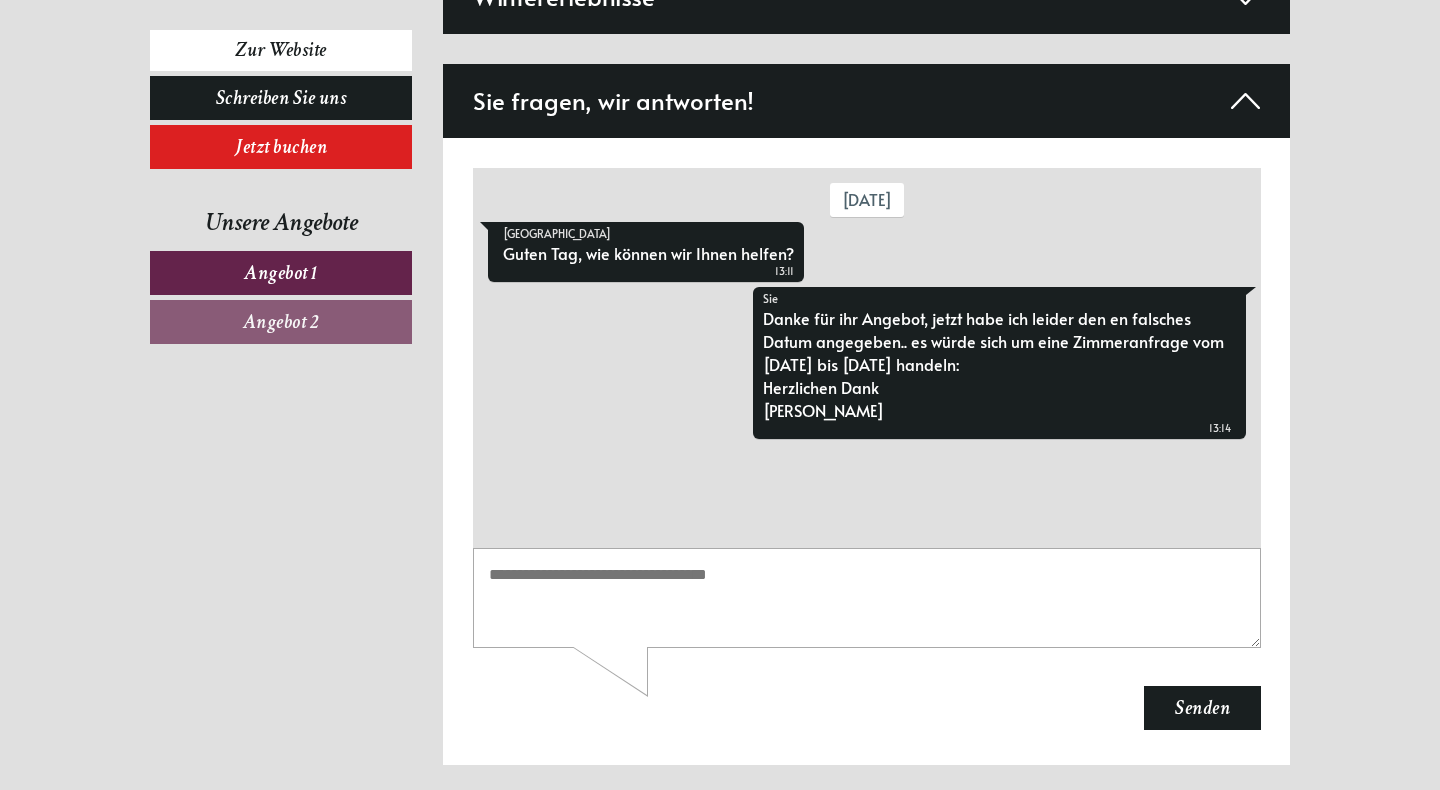 click on "Sie Danke für ihr Angebot, jetzt habe ich leider den en falsches Datum angegeben.. es würde sich um eine Zimmeranfrage vom 11.7. bis 13.7. handeln:
Herzlichen Dank
Mathies Christine 13:14" at bounding box center [998, 363] 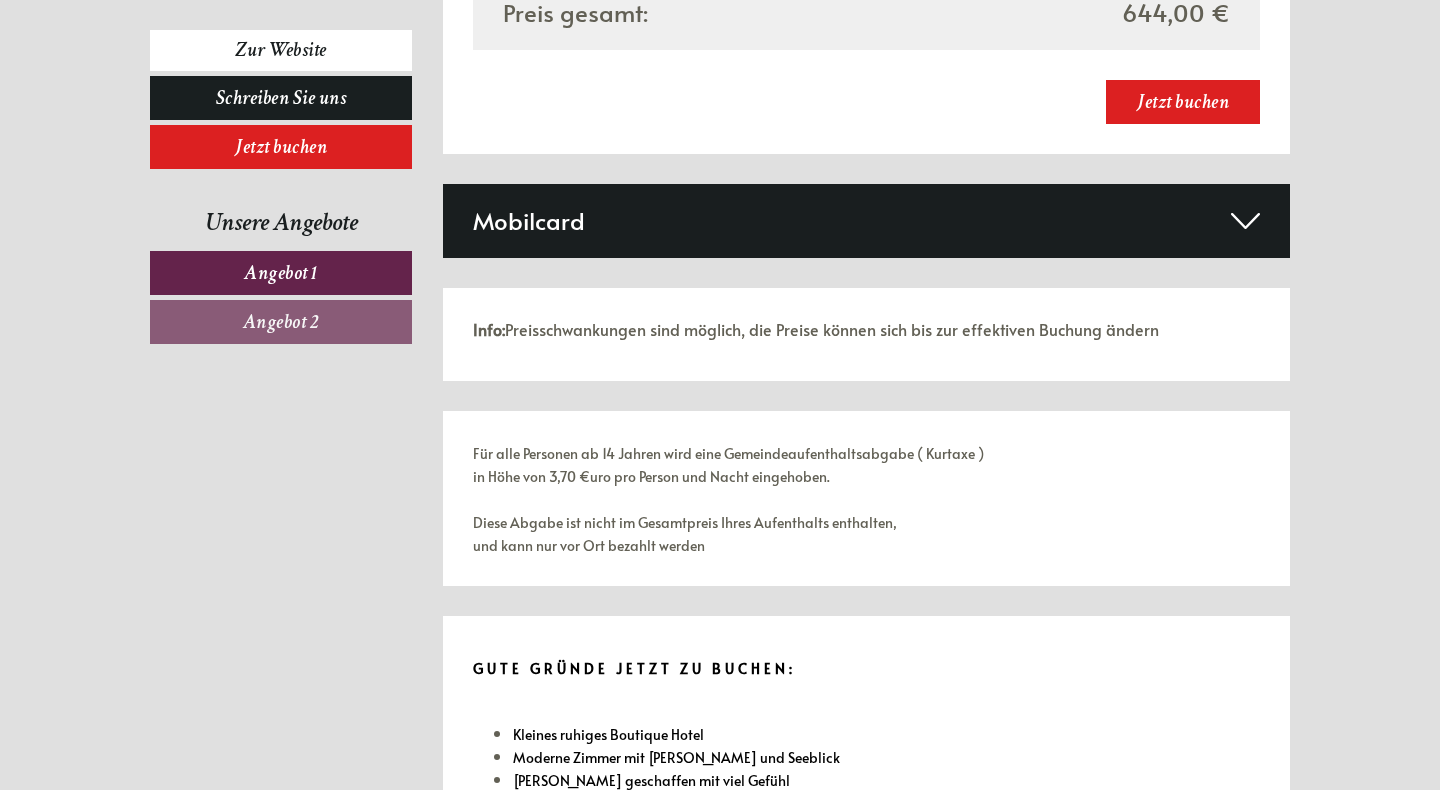 scroll, scrollTop: 3415, scrollLeft: 0, axis: vertical 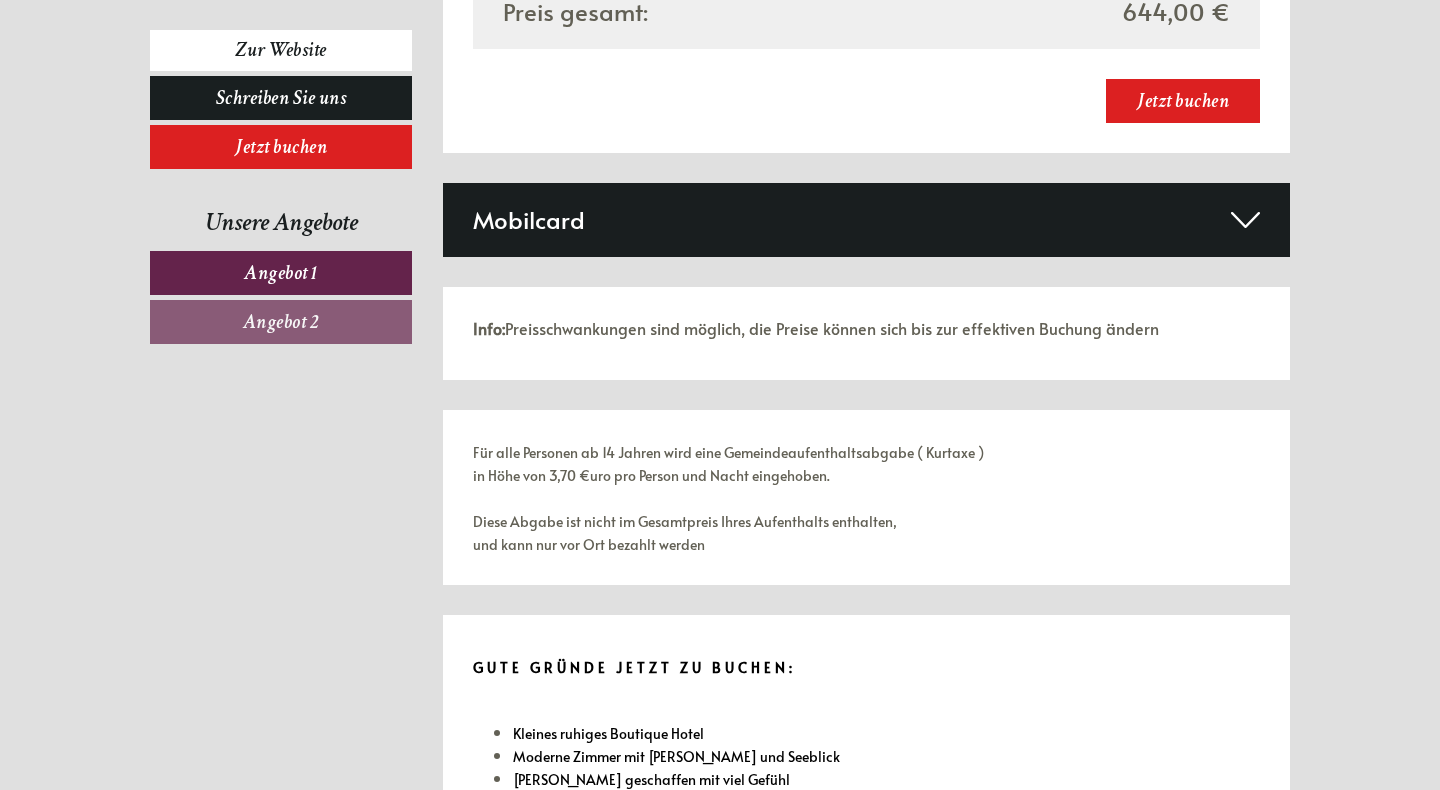 click at bounding box center (1245, 220) 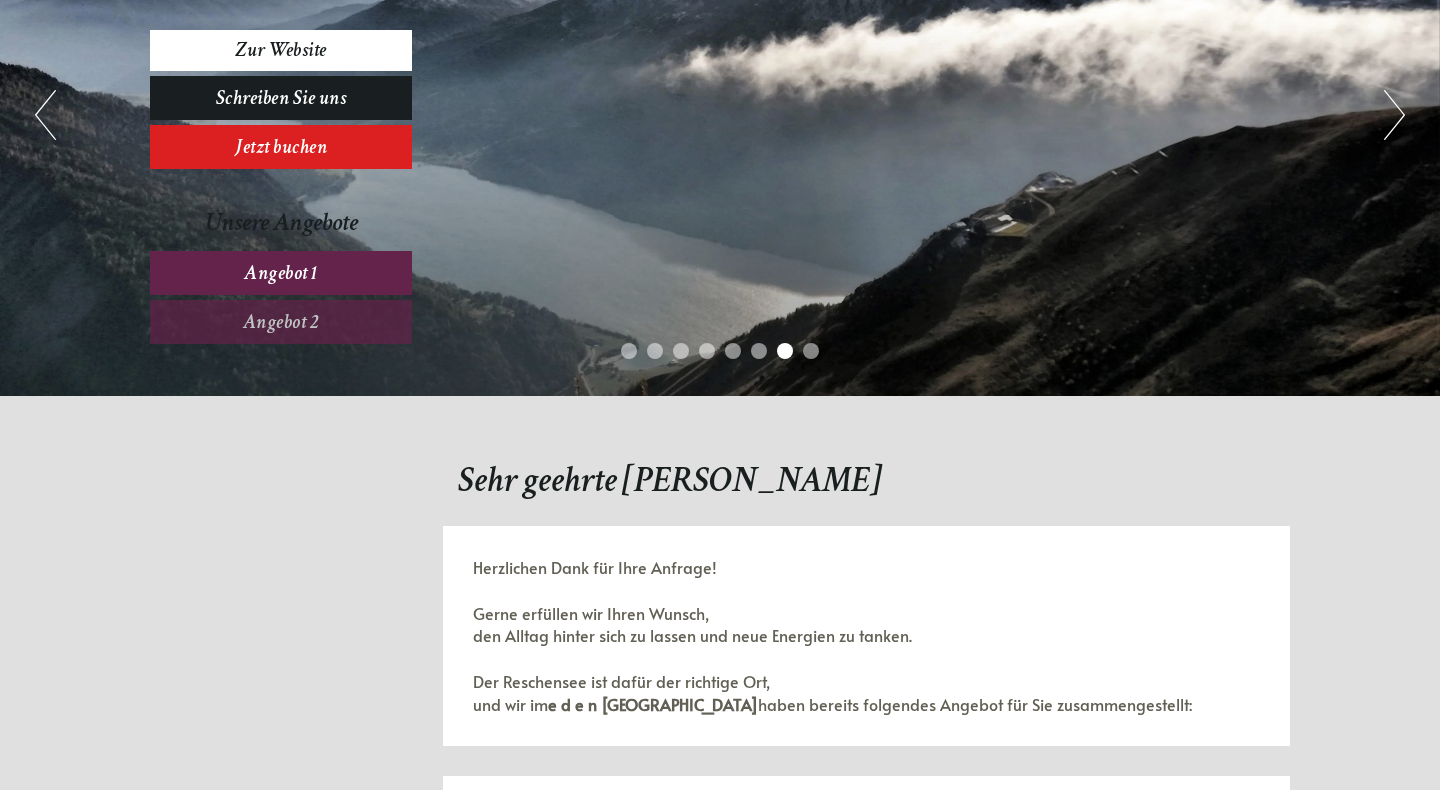 scroll, scrollTop: 0, scrollLeft: 0, axis: both 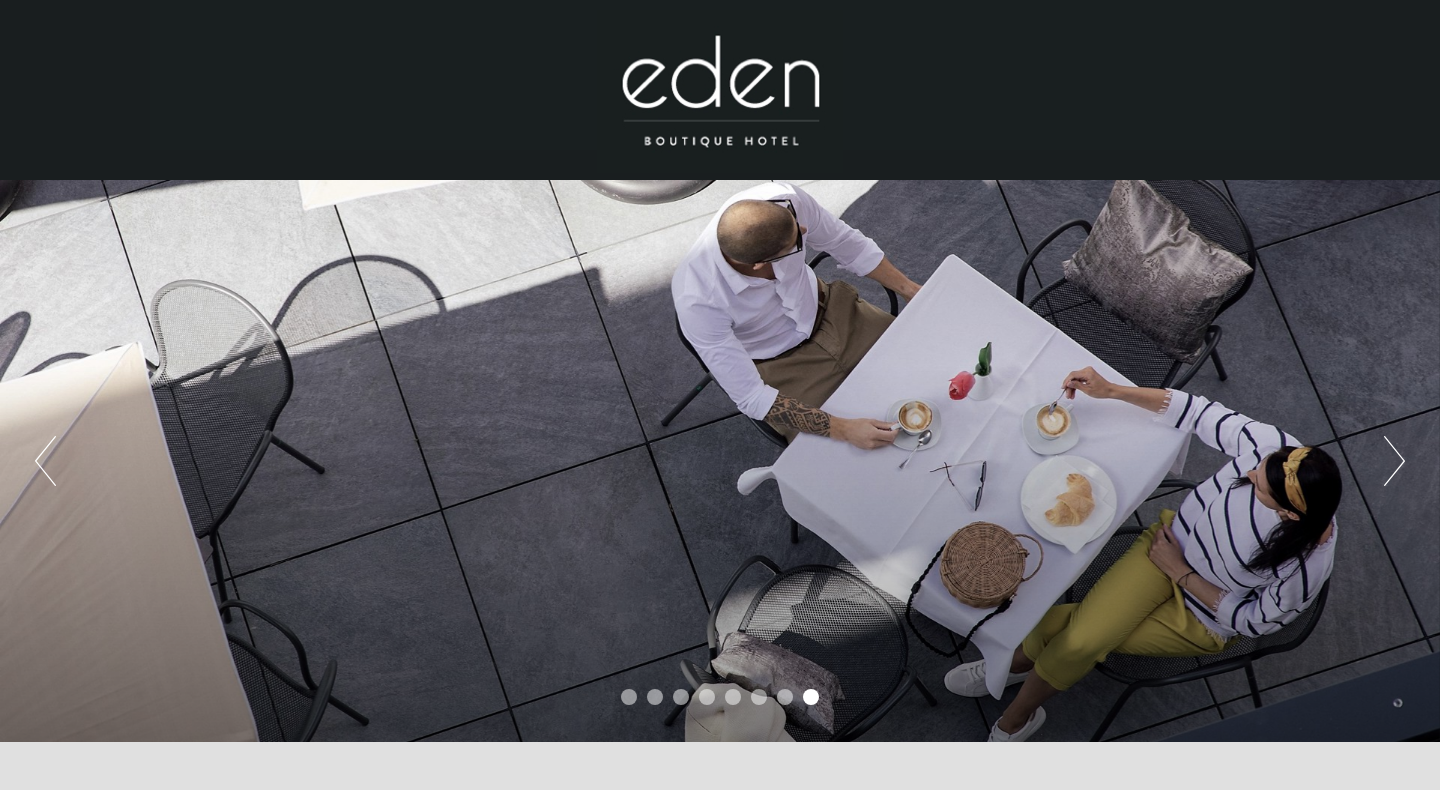 click on "Next" at bounding box center (1394, 461) 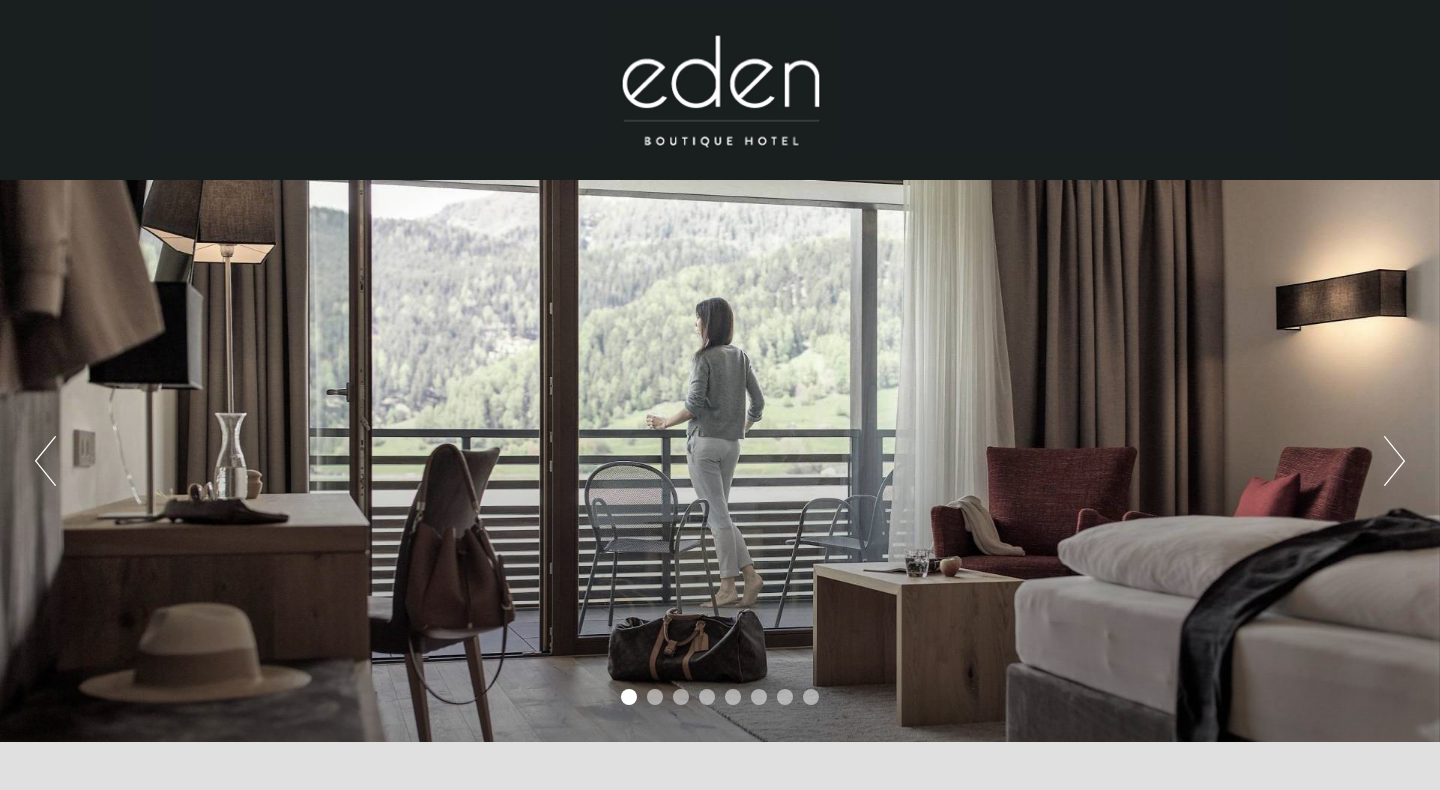 click on "Next" at bounding box center [1394, 461] 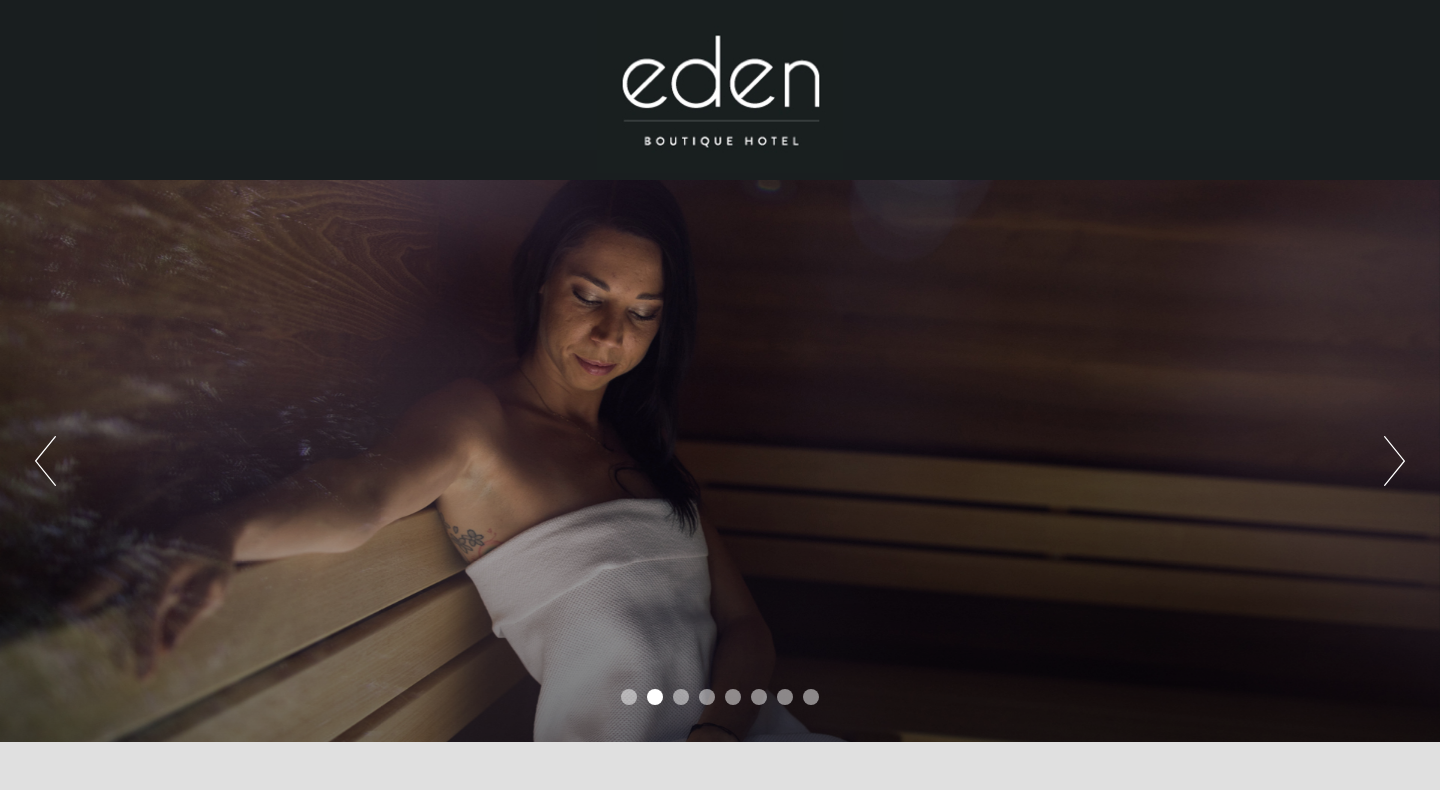click on "Next" at bounding box center [1394, 461] 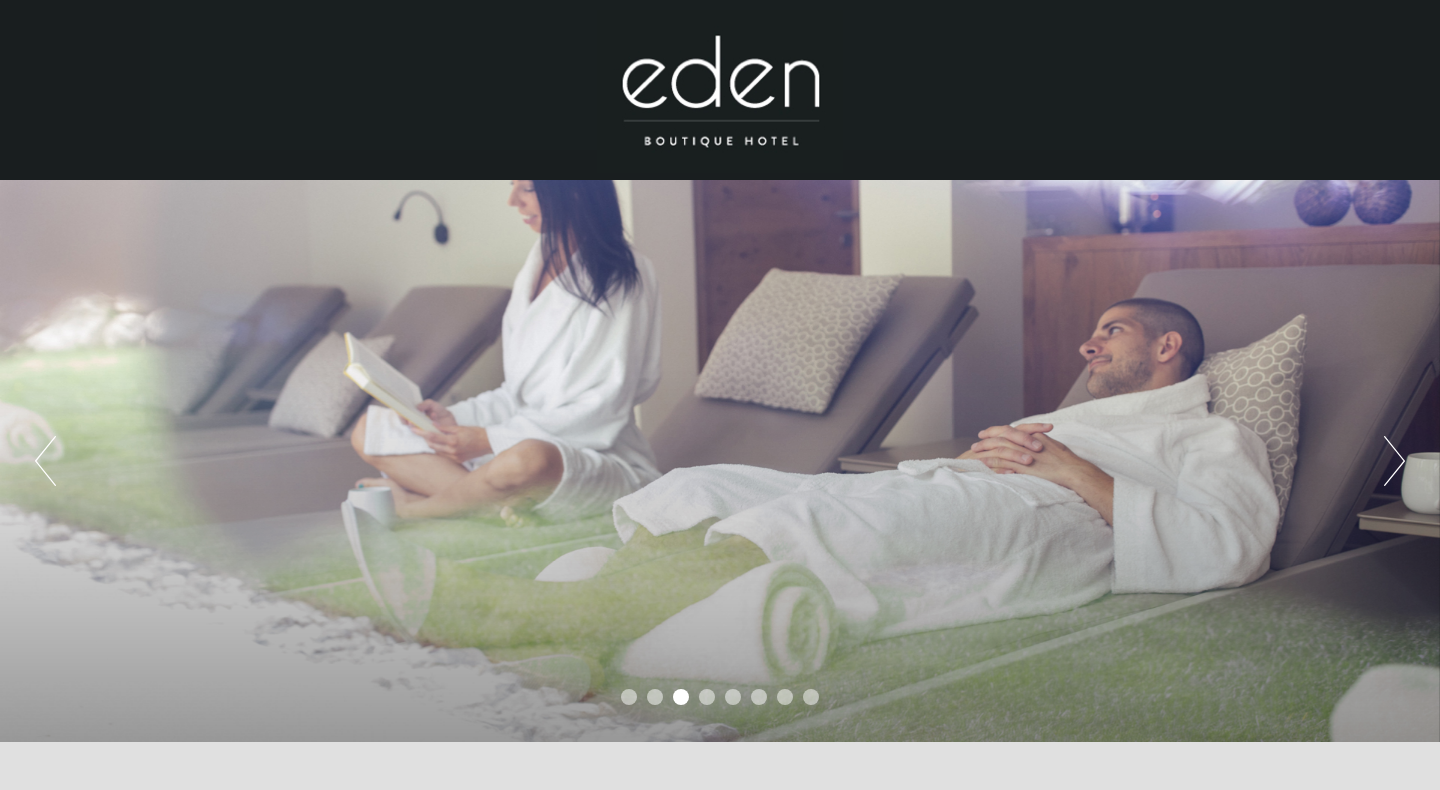 click on "Next" at bounding box center (1394, 461) 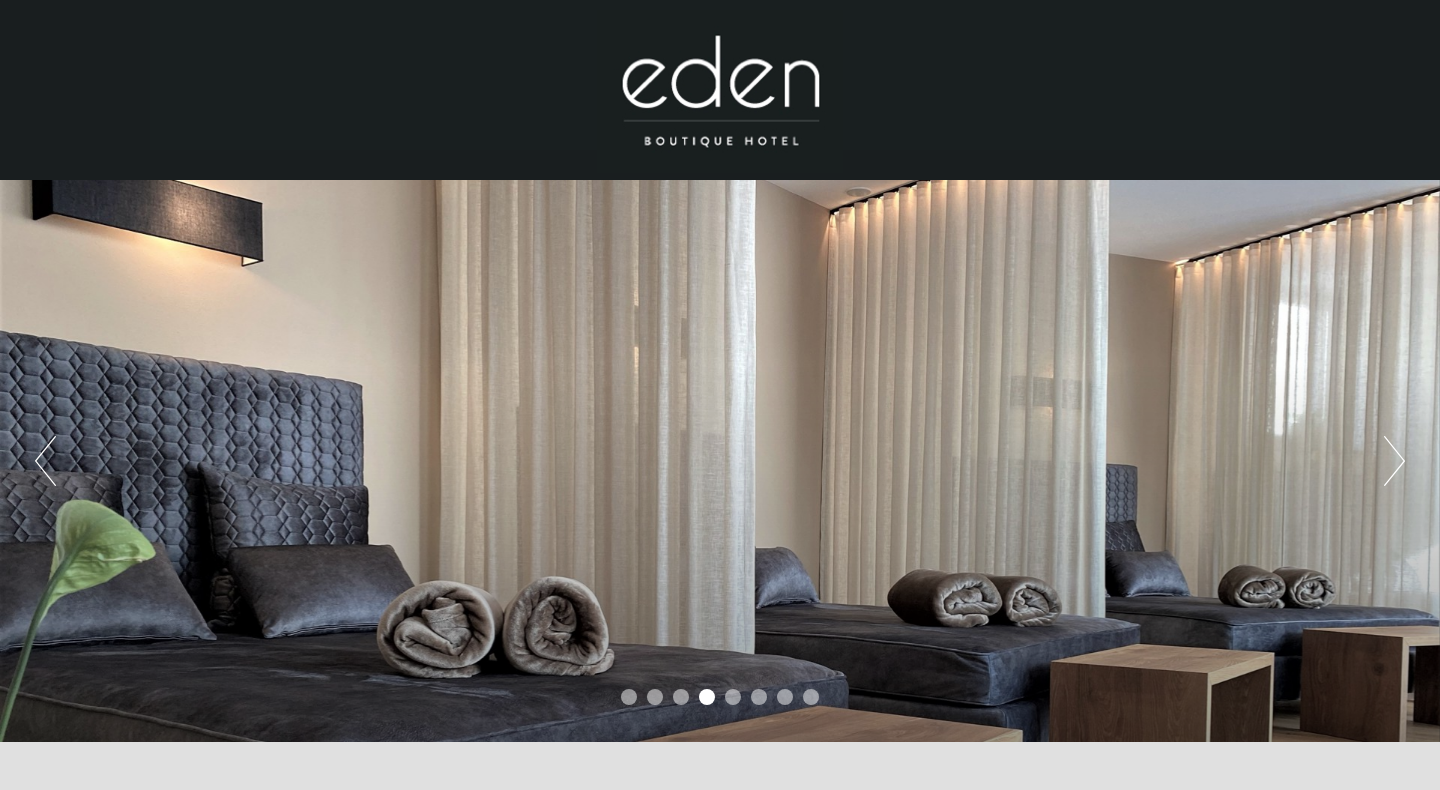 click on "Next" at bounding box center (1394, 461) 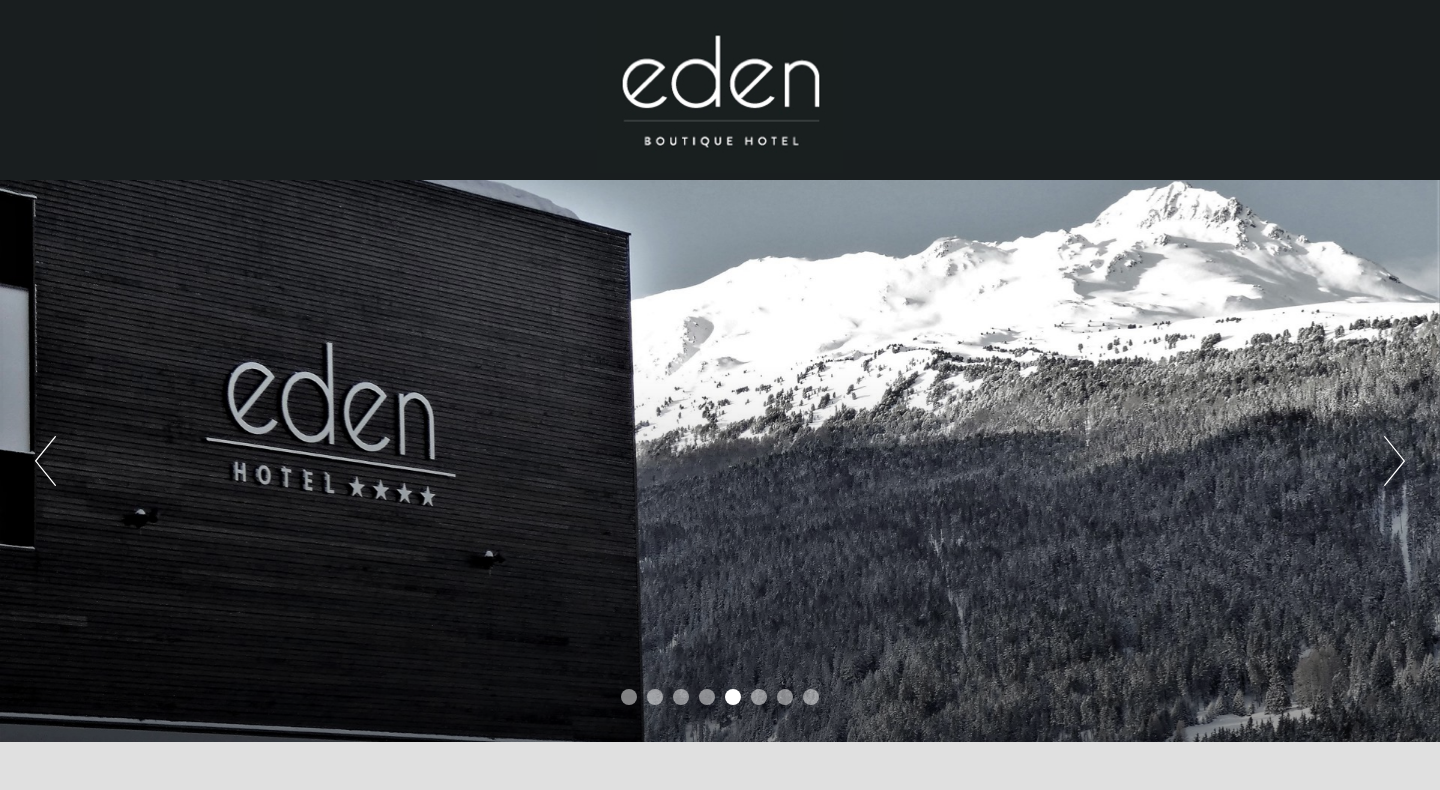 click on "Next" at bounding box center [1394, 461] 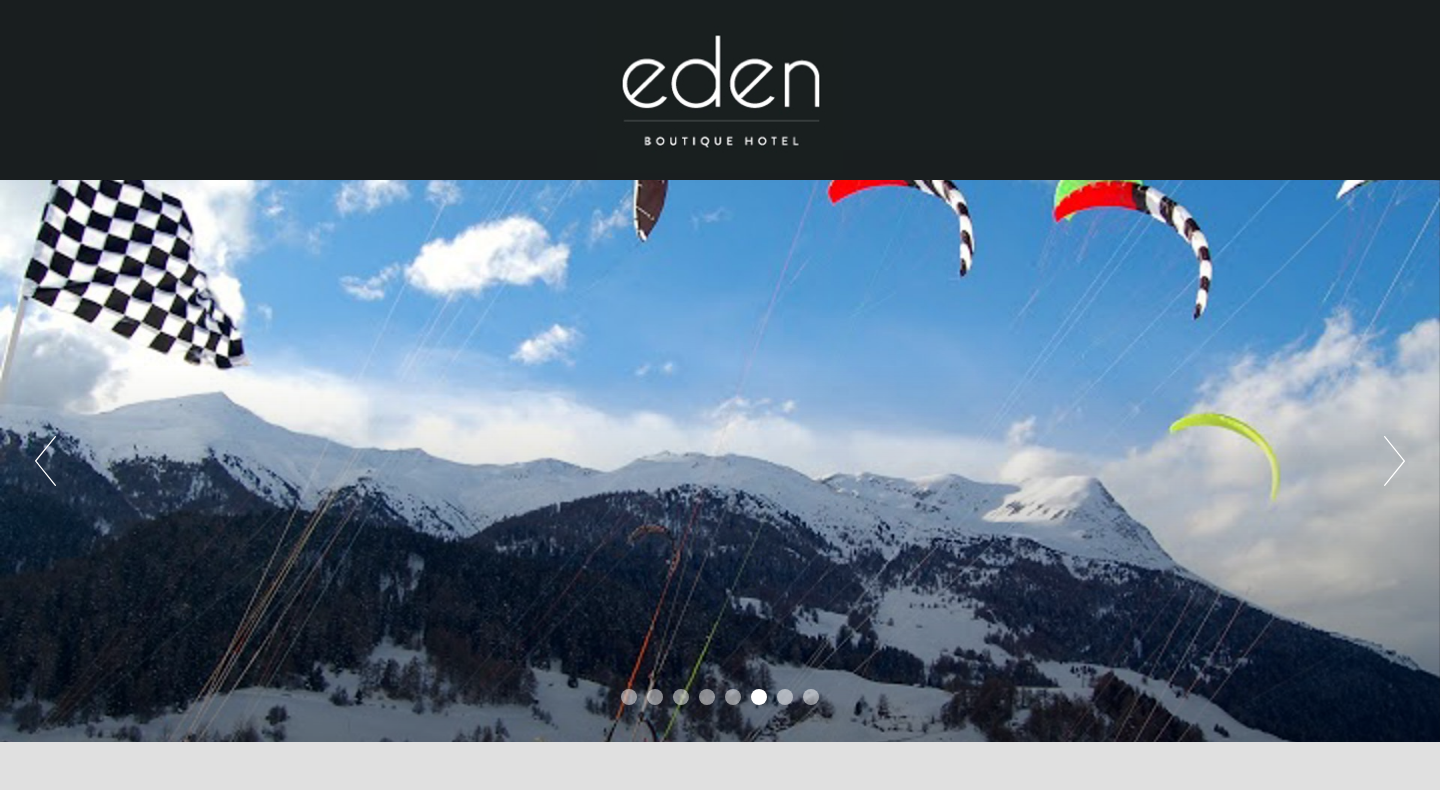click on "Next" at bounding box center (1394, 461) 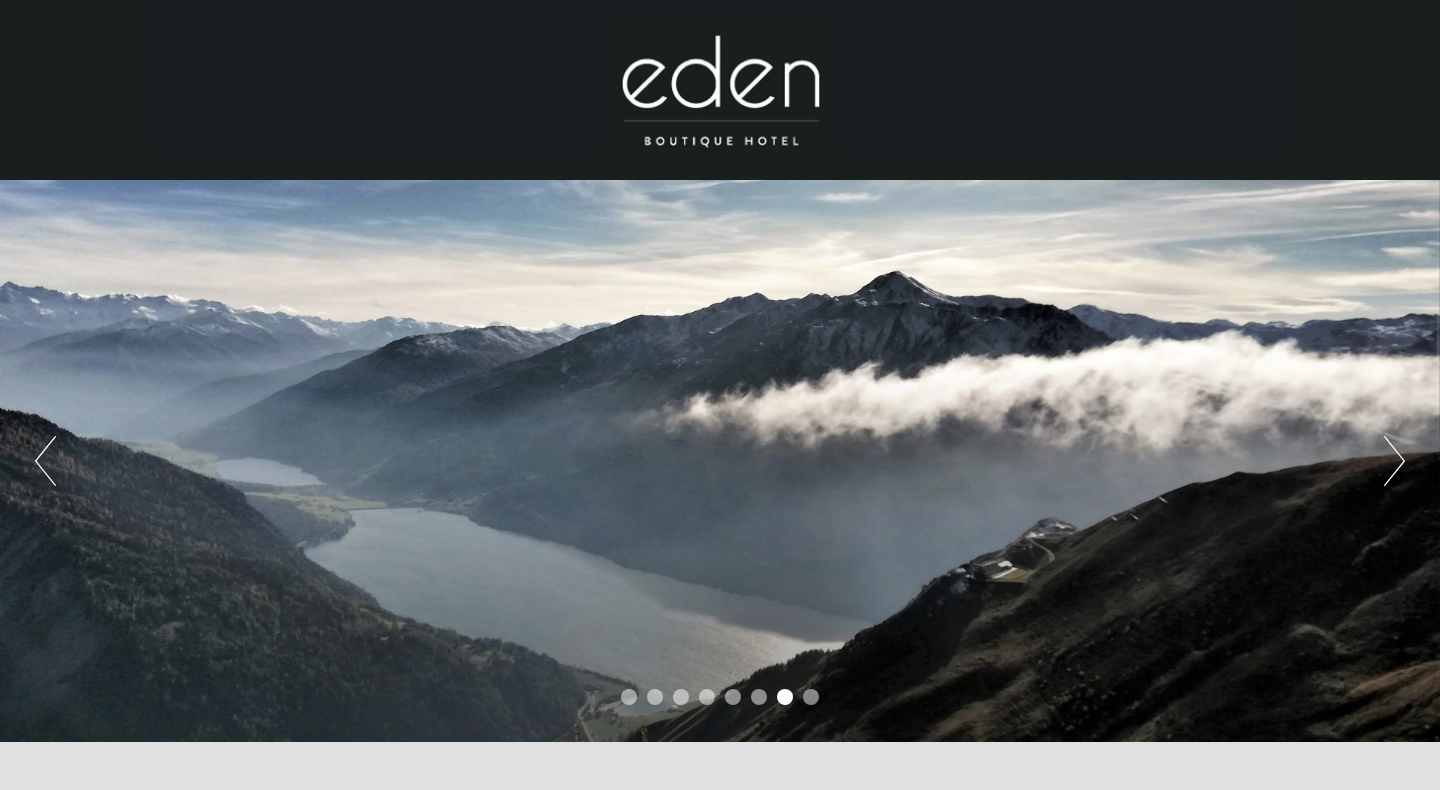click on "Next" at bounding box center (1394, 461) 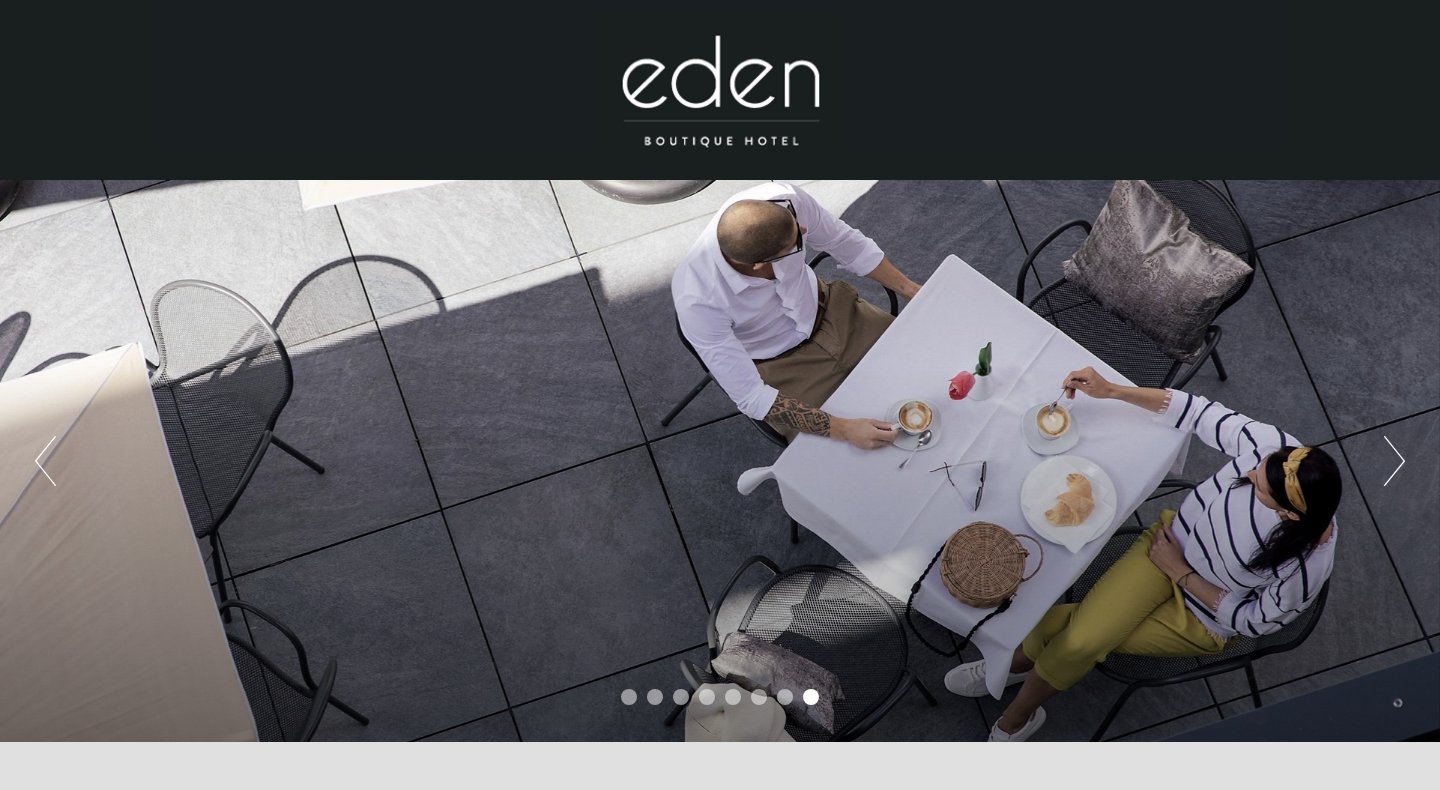 click on "Next" at bounding box center (1394, 461) 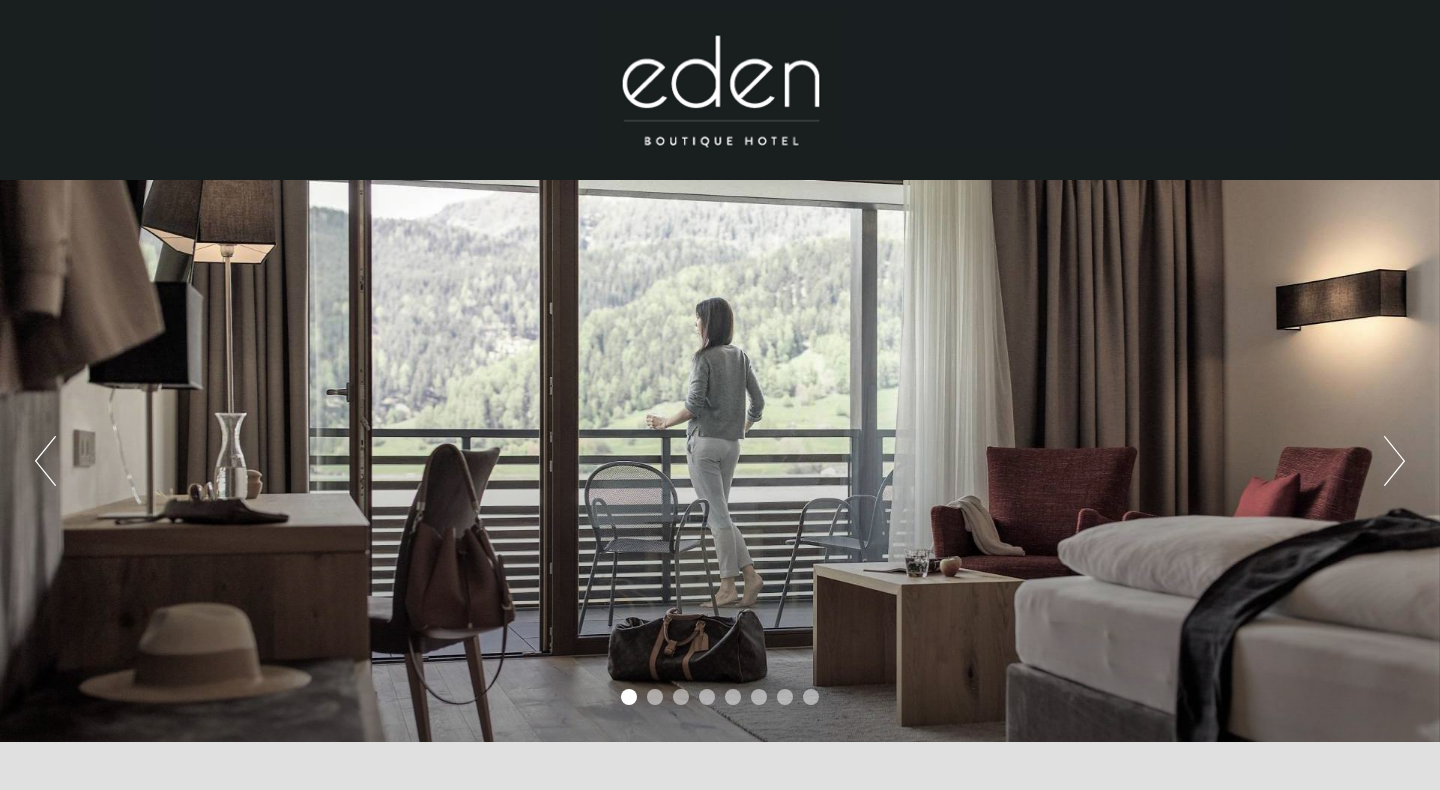 click on "Next" at bounding box center (1394, 461) 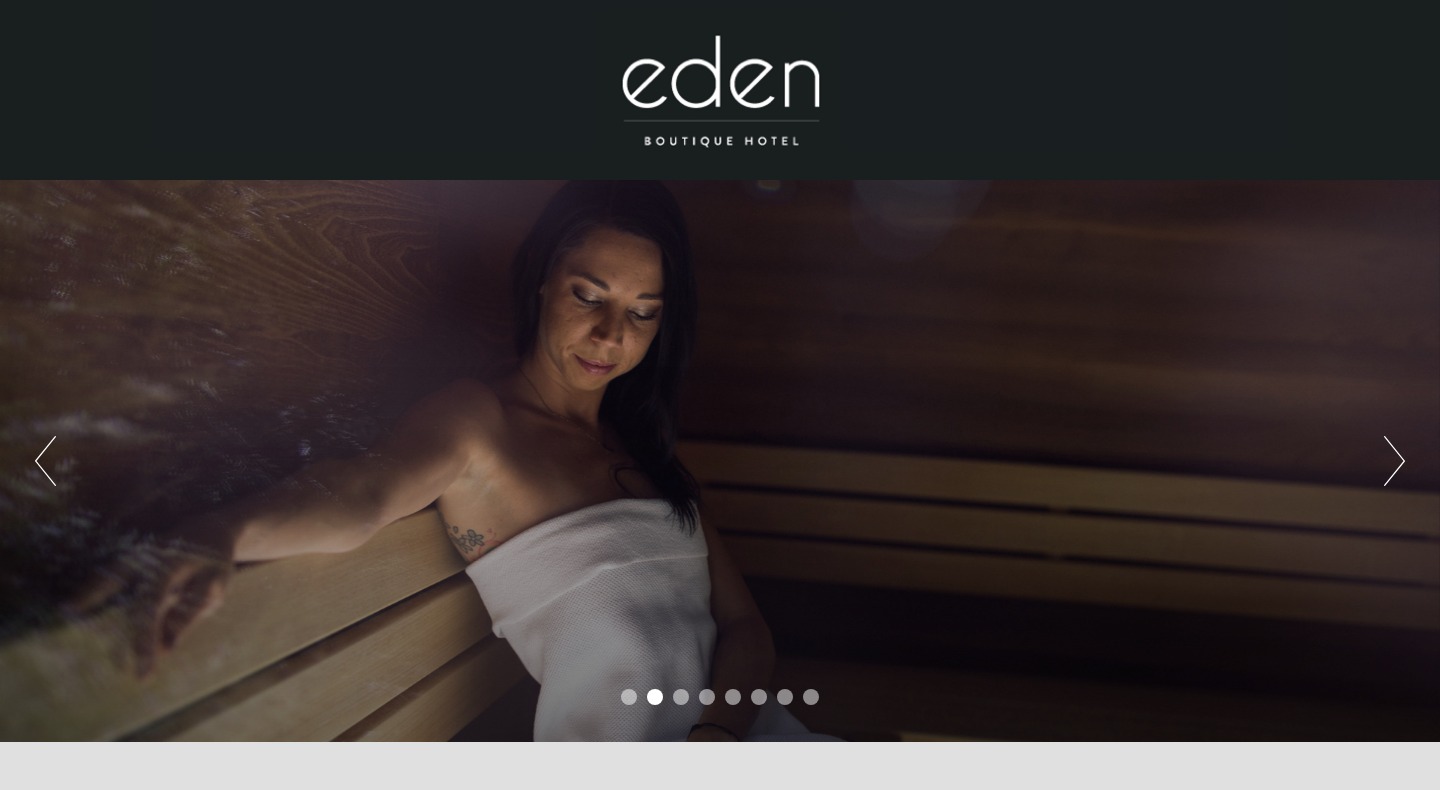 click on "Next" at bounding box center [1394, 461] 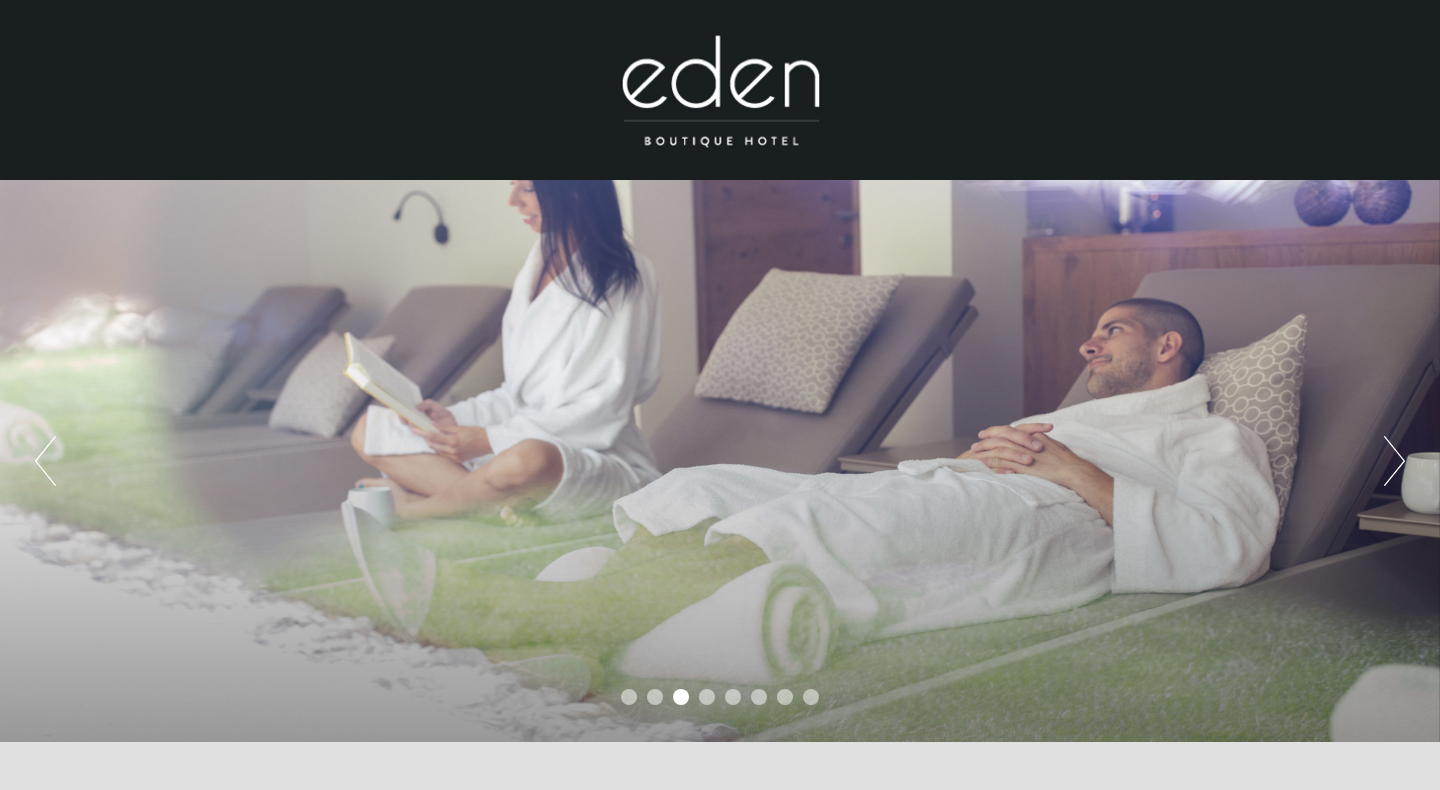 click on "Next" at bounding box center [1394, 461] 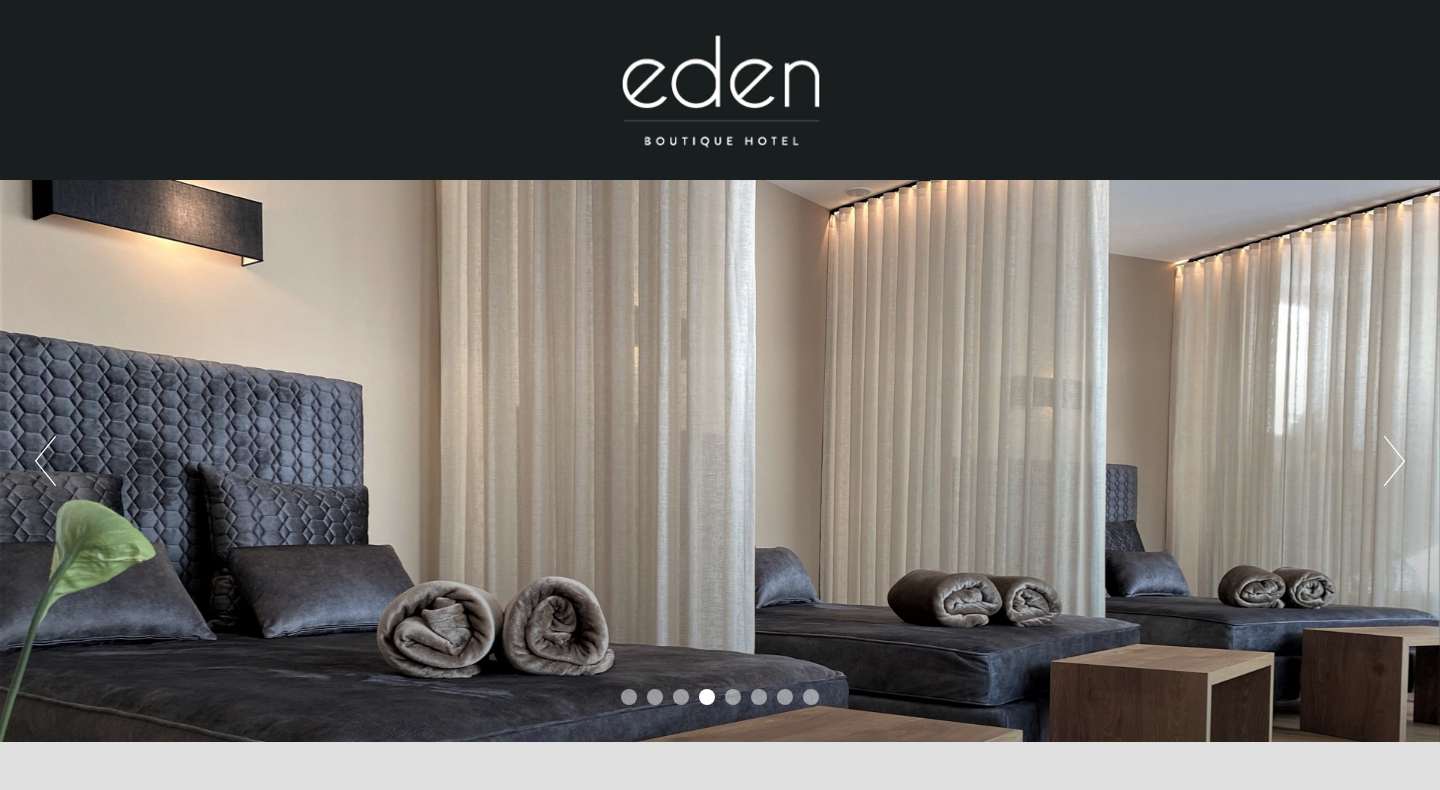 click on "Next" at bounding box center [1394, 461] 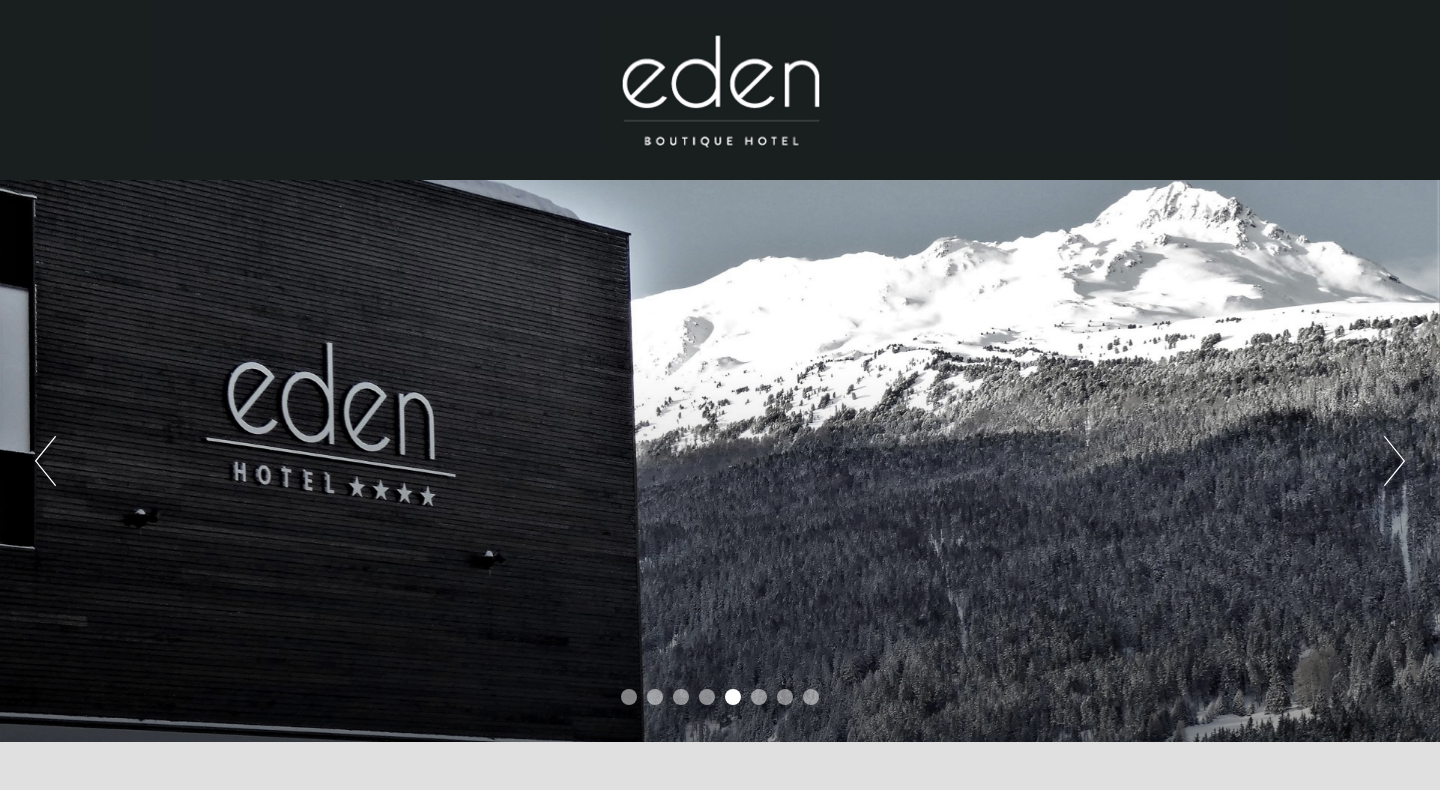 click on "Next" at bounding box center [1394, 461] 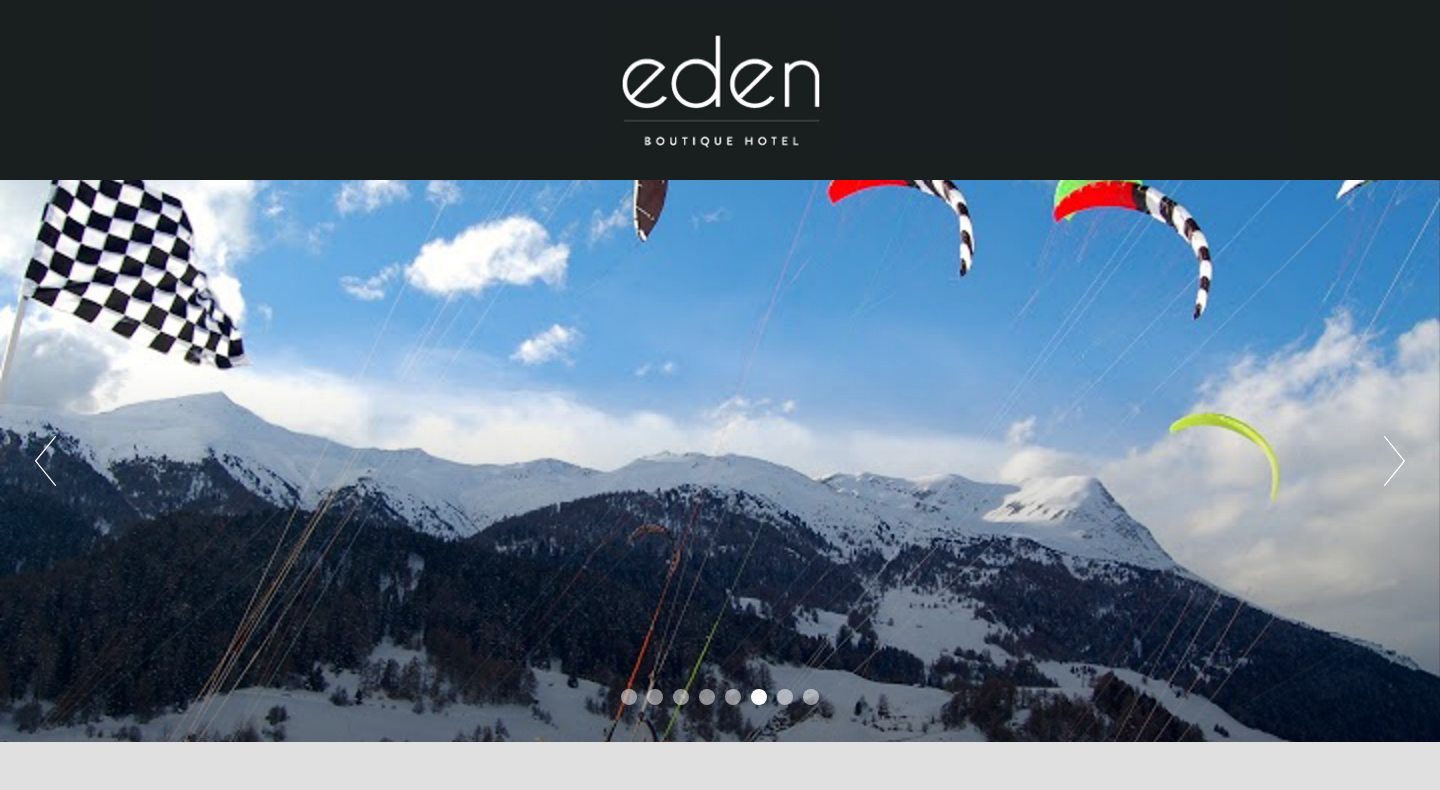 click on "Next" at bounding box center (1394, 461) 